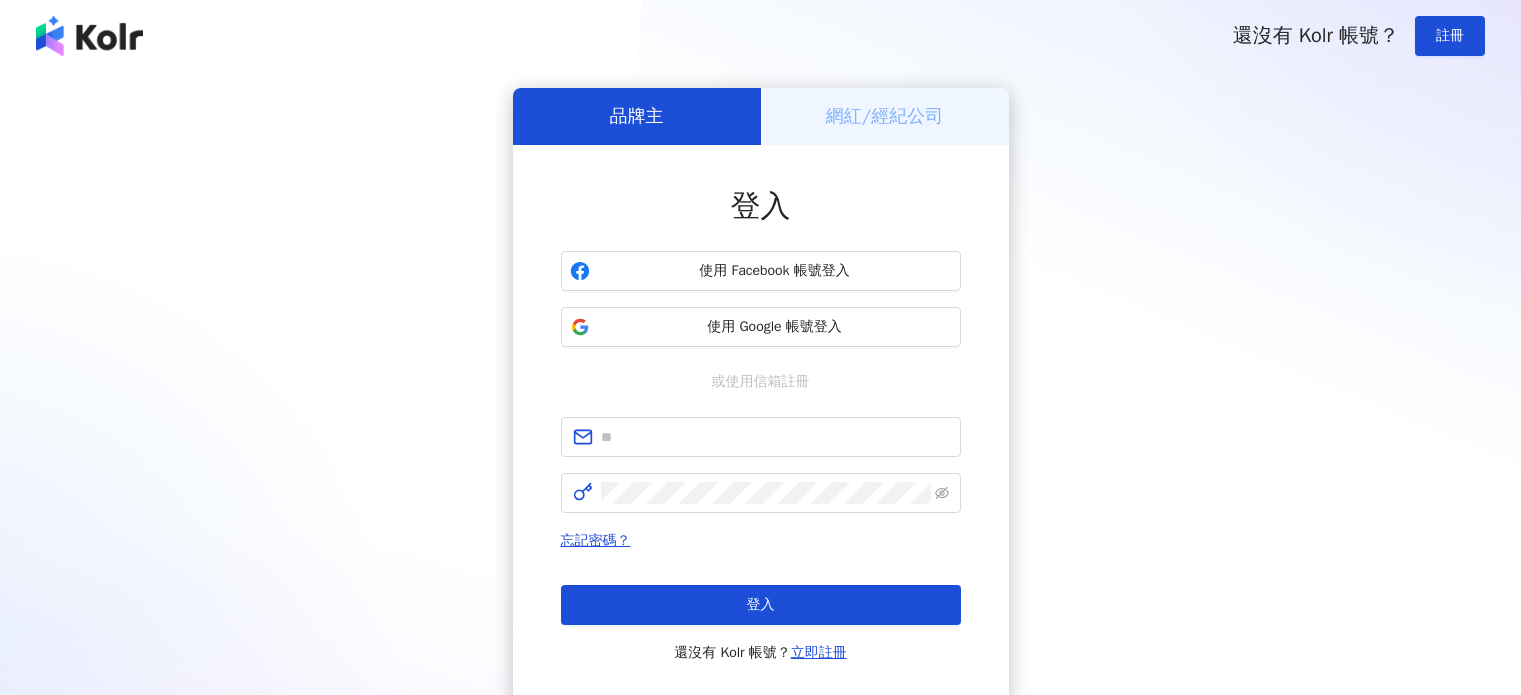 scroll, scrollTop: 0, scrollLeft: 0, axis: both 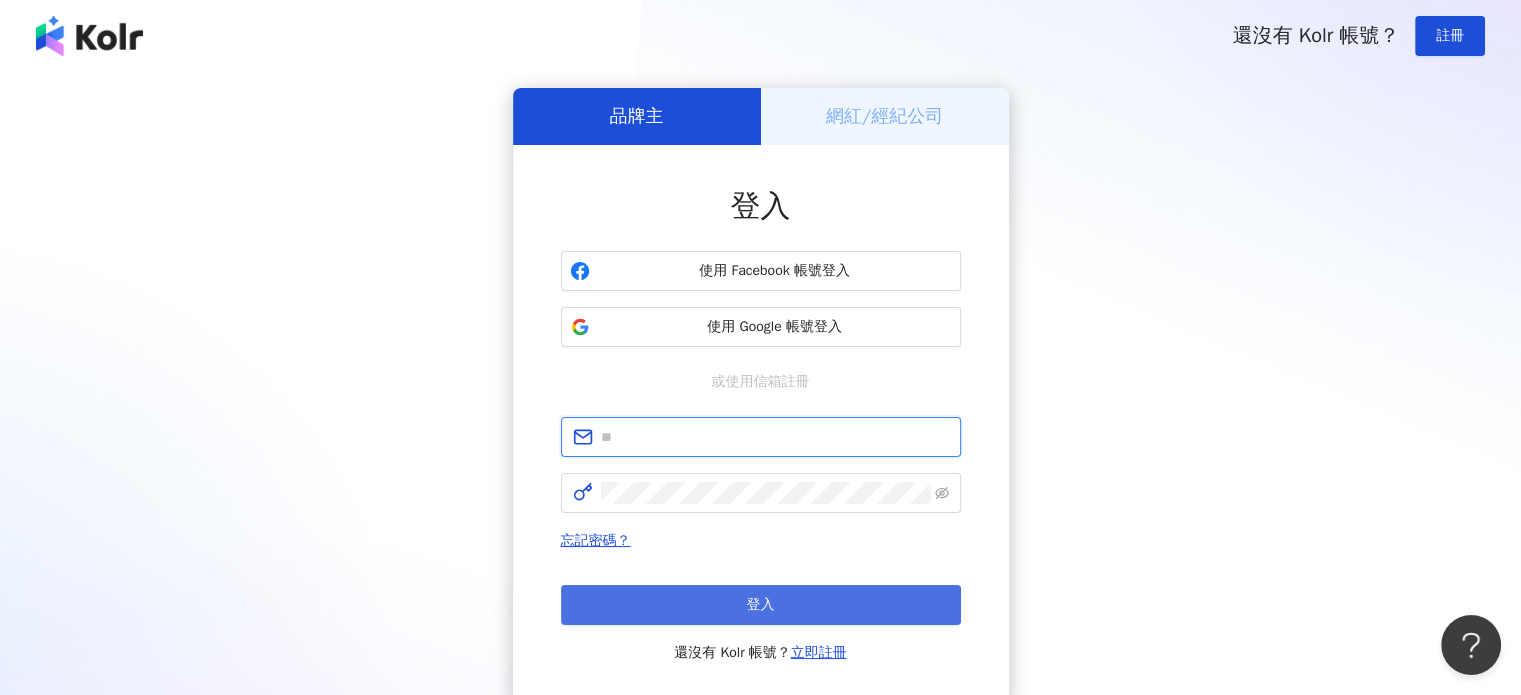 type on "**********" 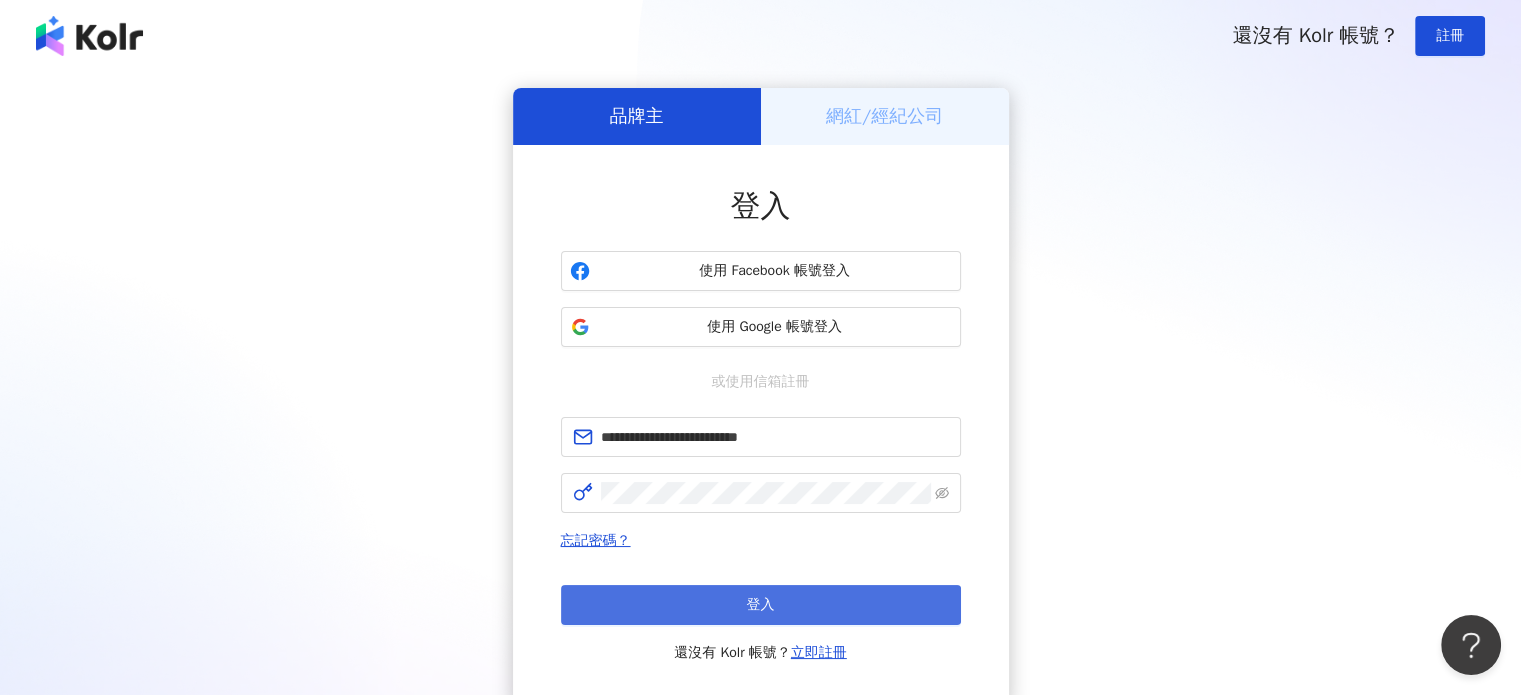 click on "登入" at bounding box center (761, 605) 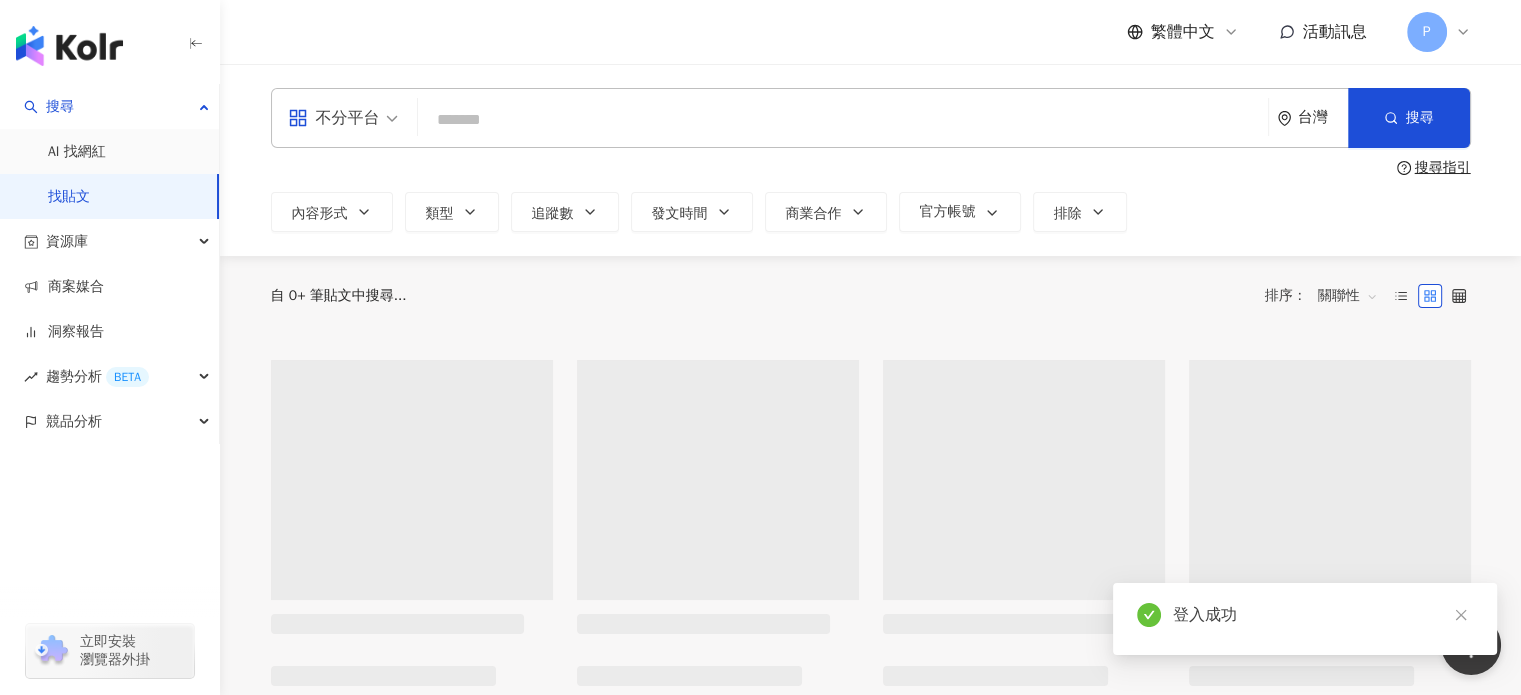 click at bounding box center (843, 119) 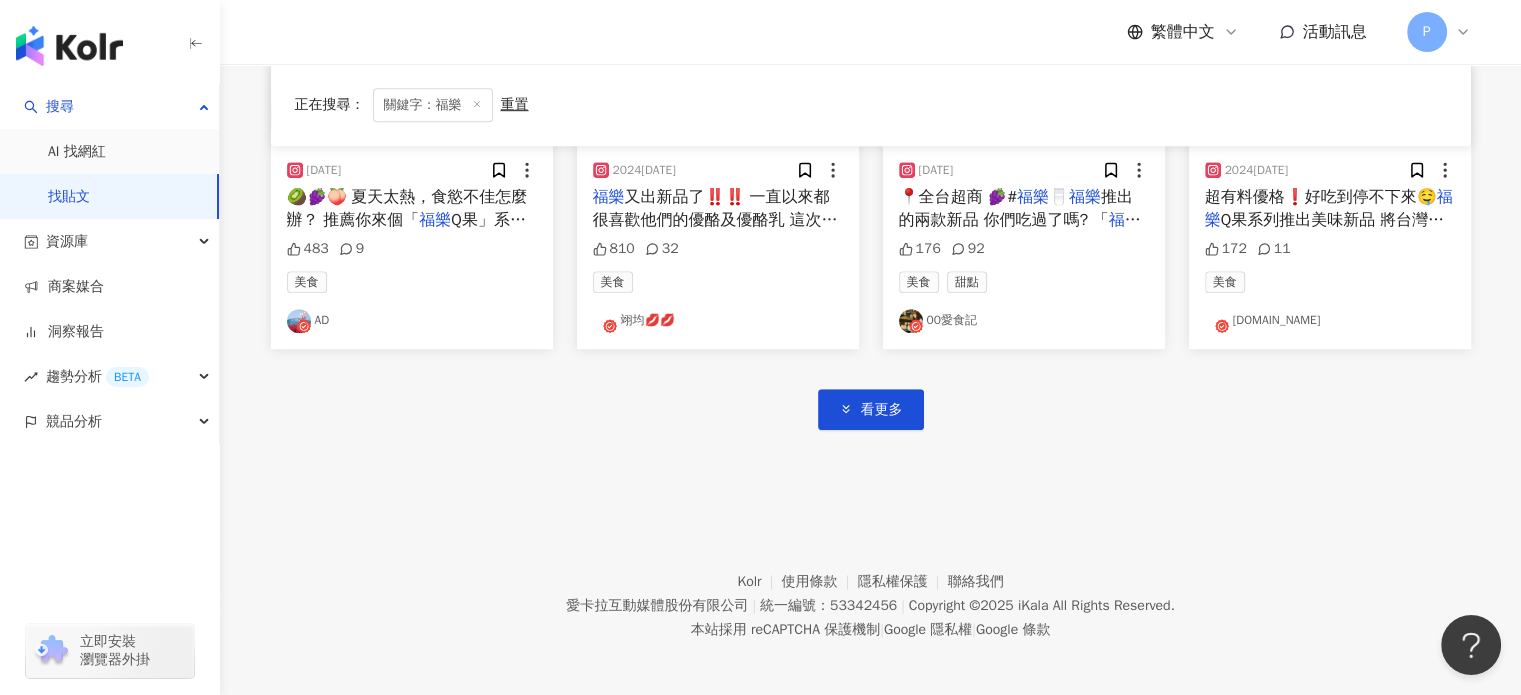 scroll, scrollTop: 1193, scrollLeft: 0, axis: vertical 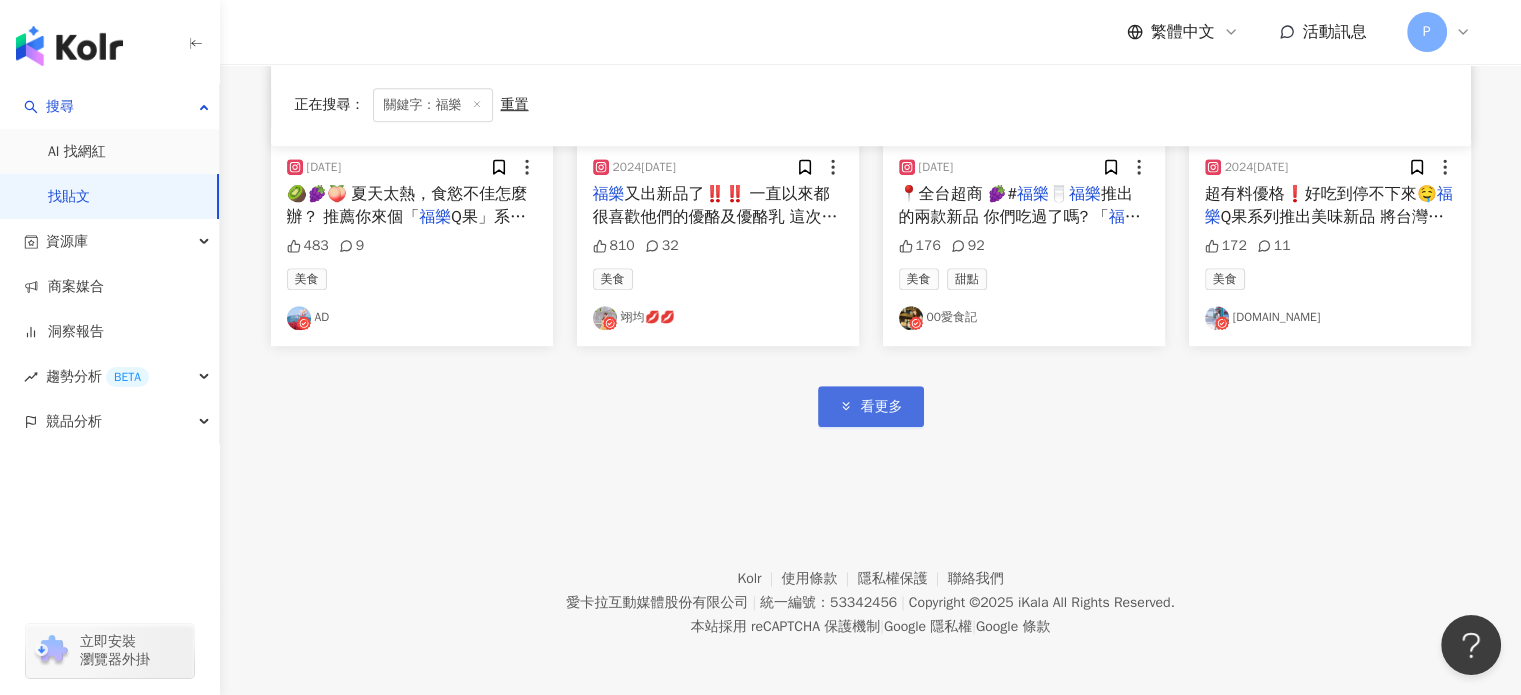 click on "看更多" at bounding box center (871, 406) 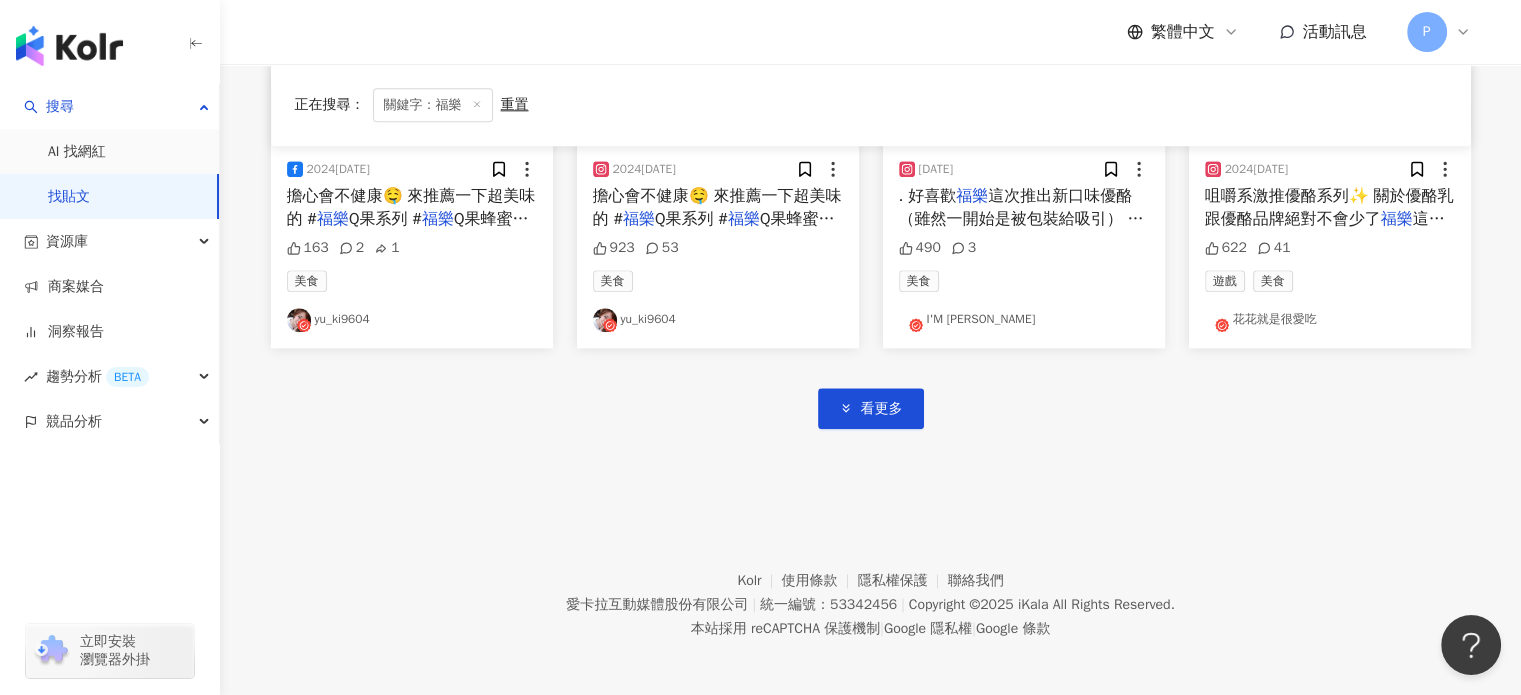 scroll, scrollTop: 2412, scrollLeft: 0, axis: vertical 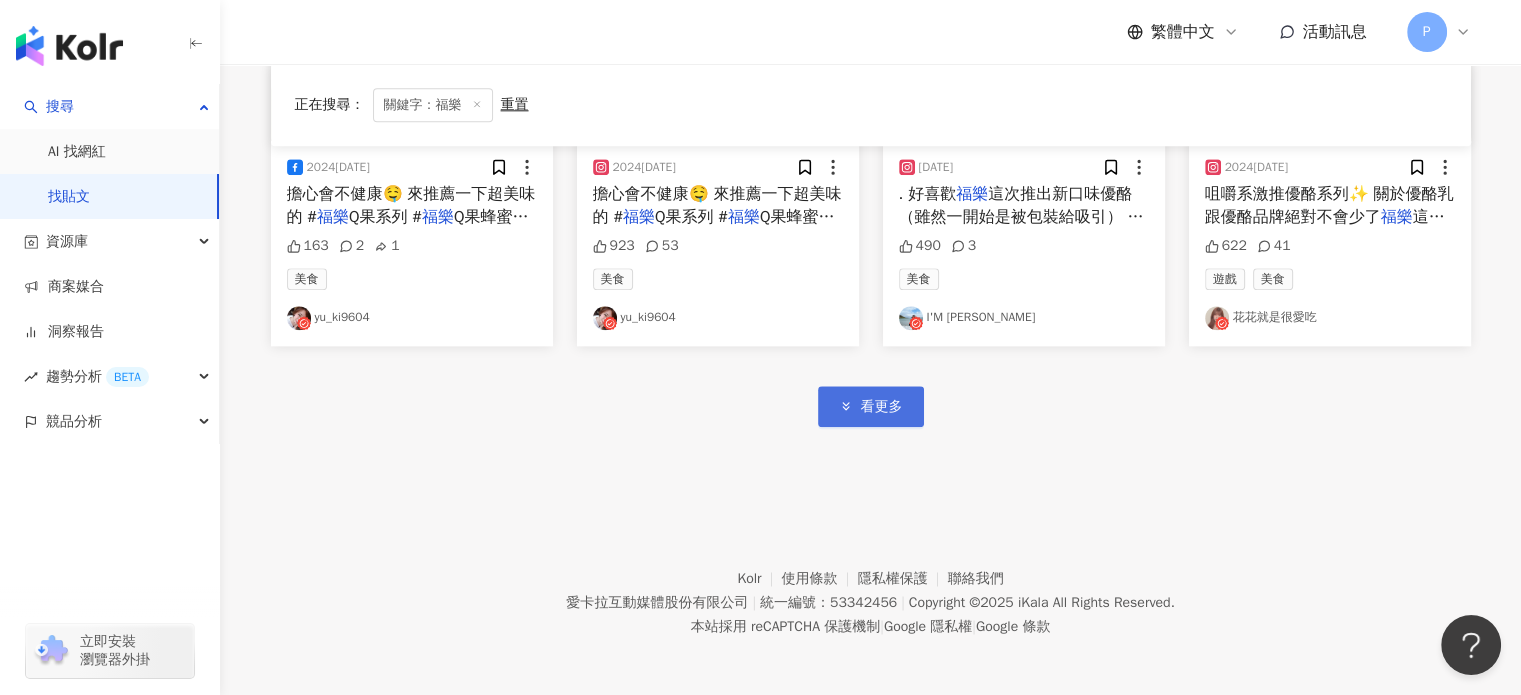 click on "看更多" at bounding box center (871, 406) 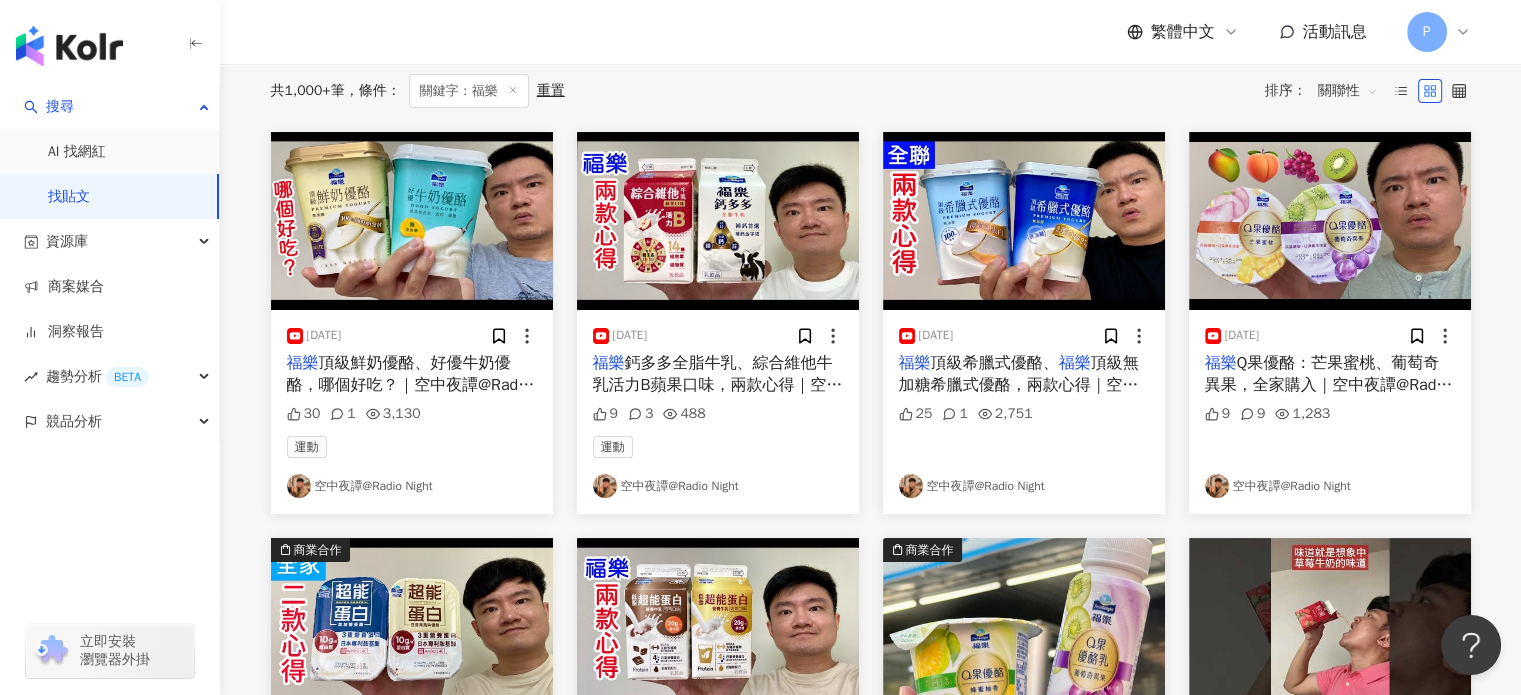 scroll, scrollTop: 0, scrollLeft: 0, axis: both 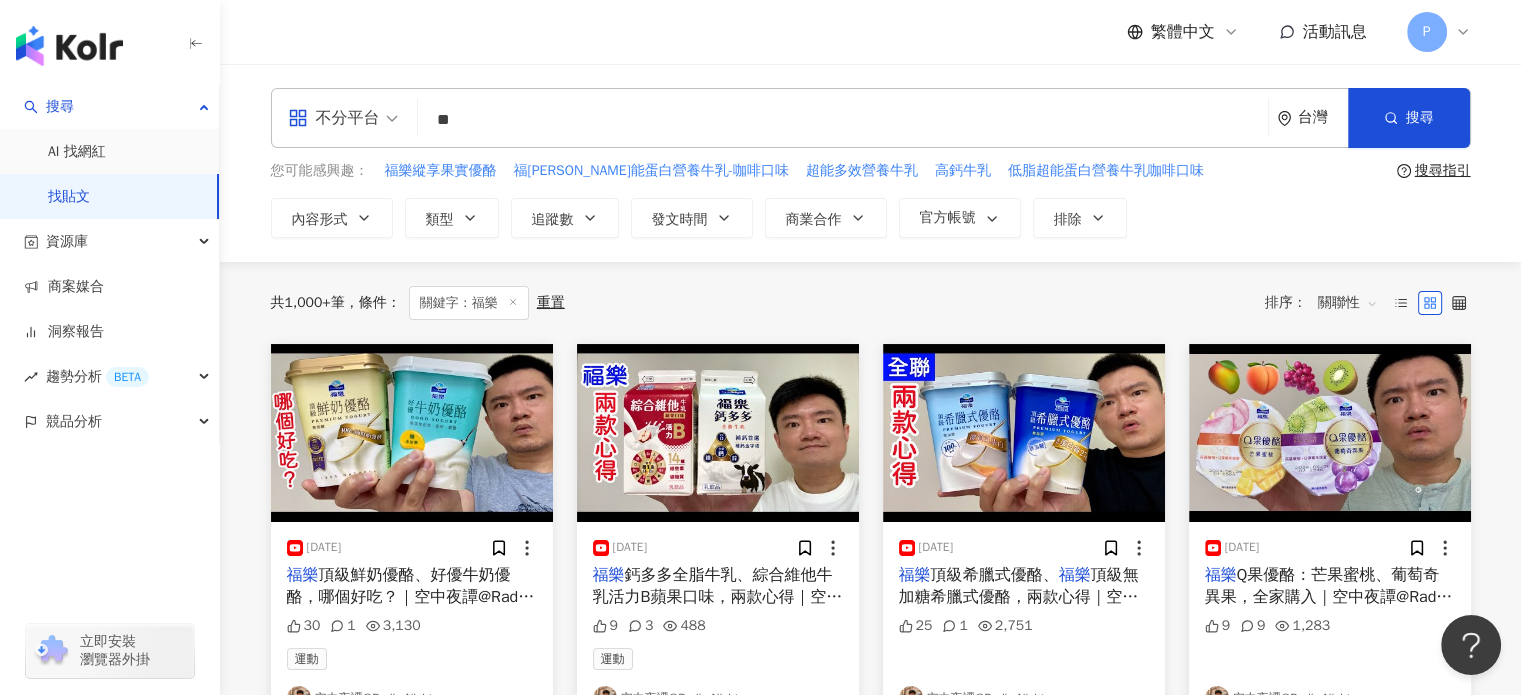 click on "**" at bounding box center [843, 119] 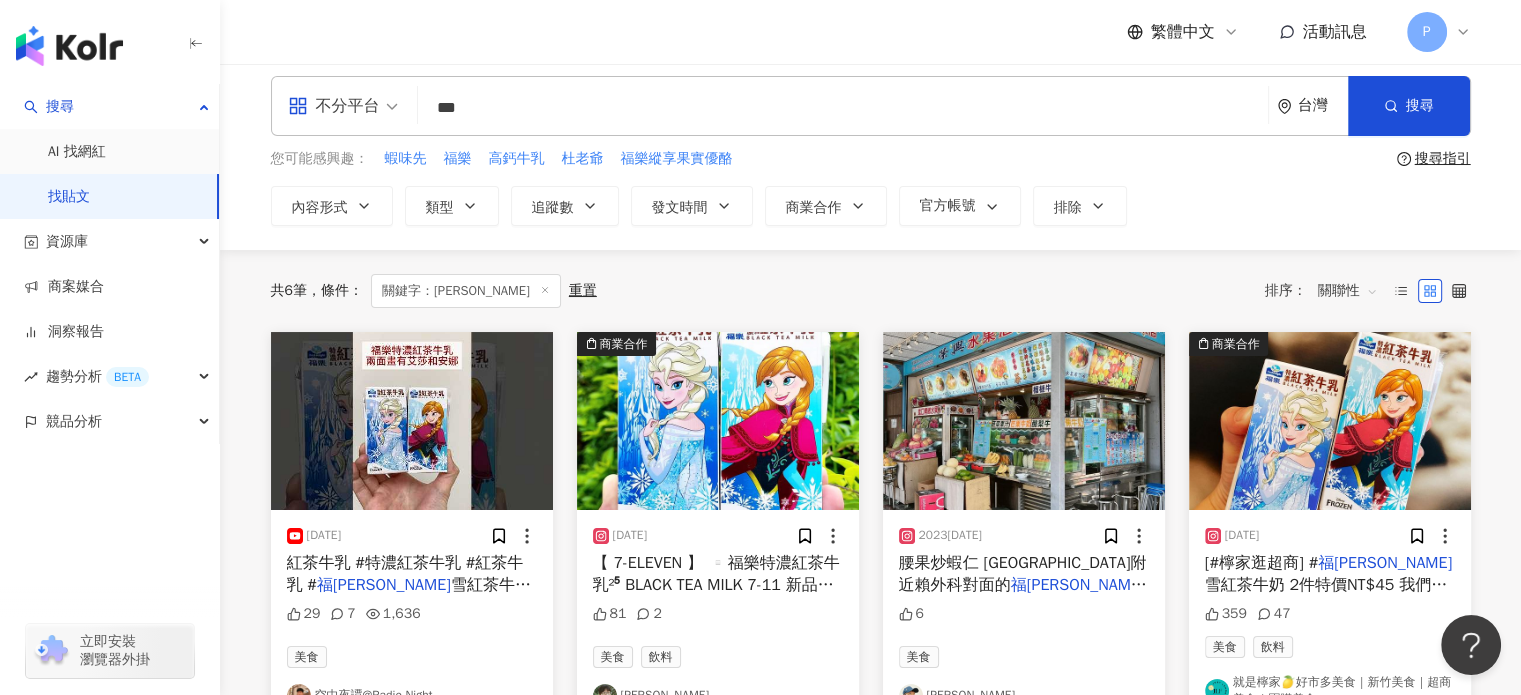 scroll, scrollTop: 0, scrollLeft: 0, axis: both 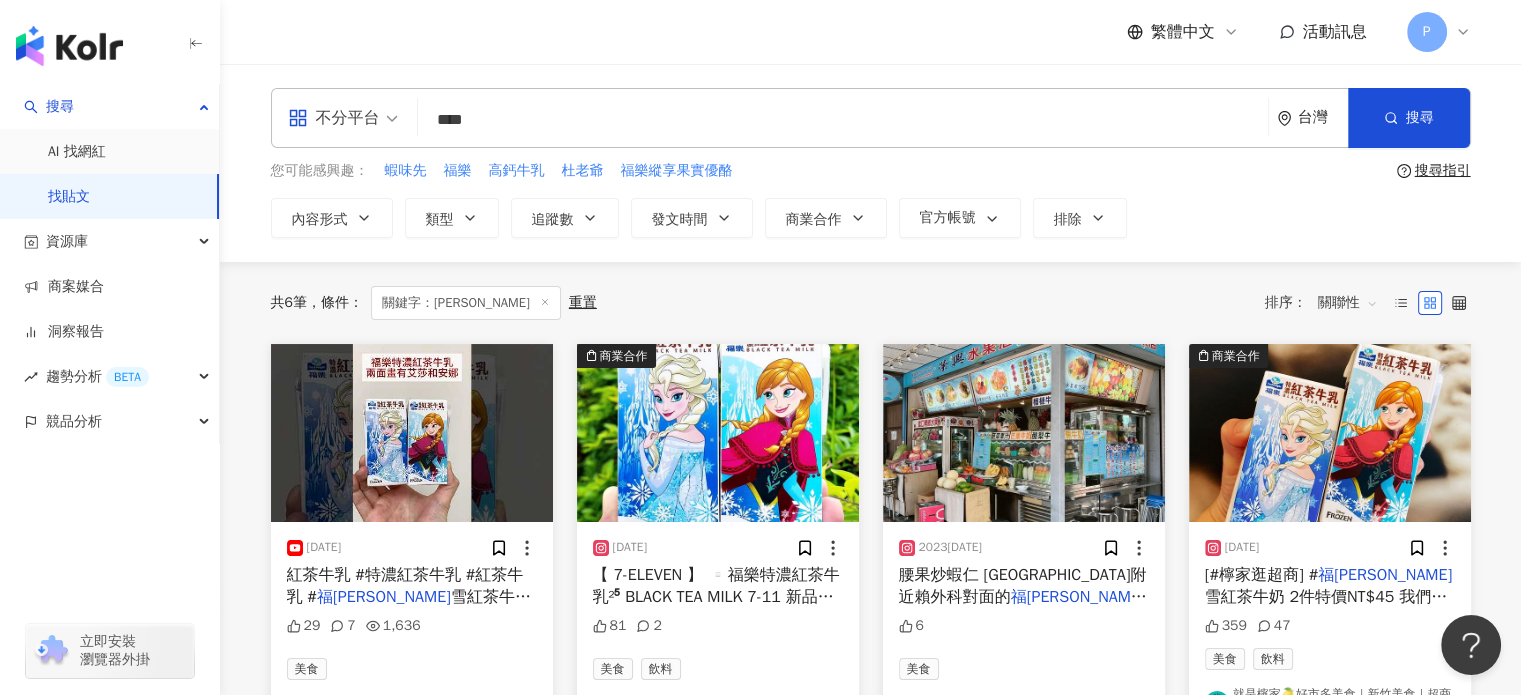 type on "****" 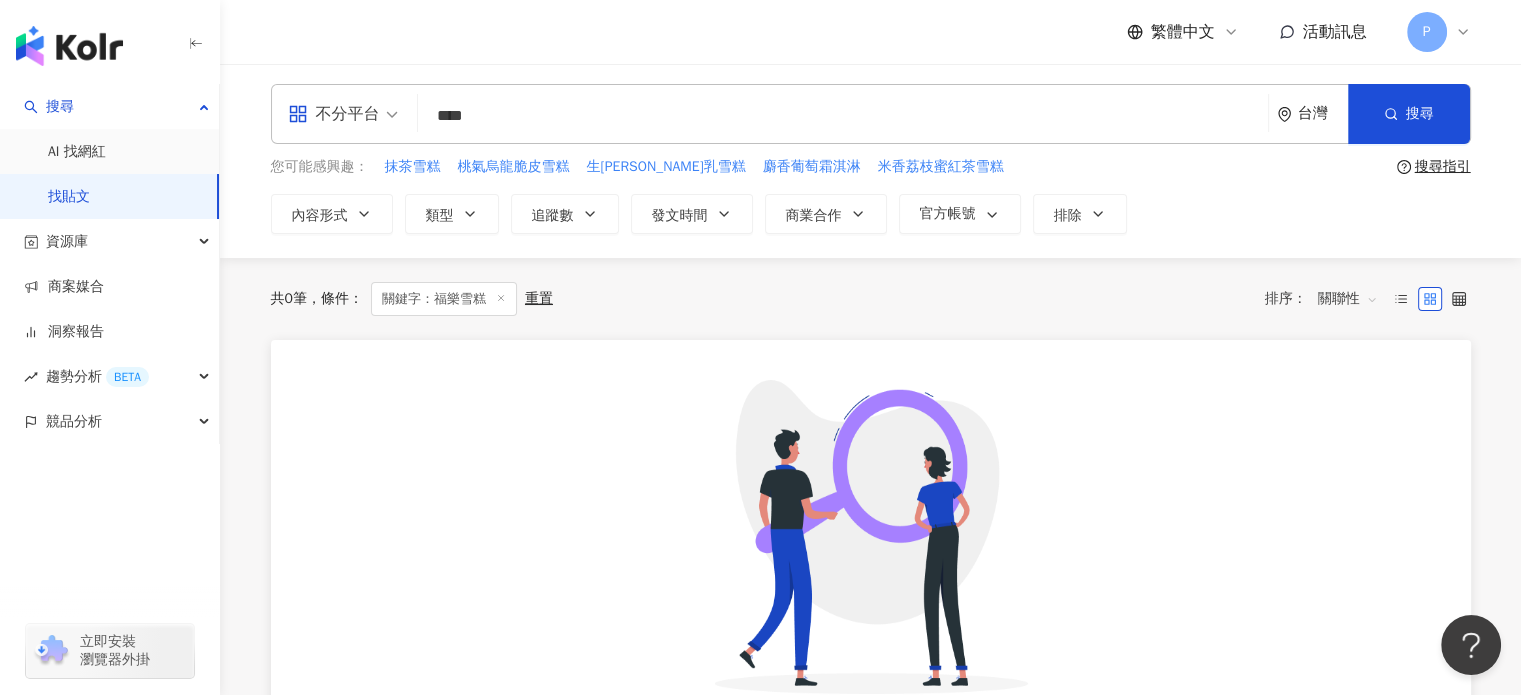 scroll, scrollTop: 0, scrollLeft: 0, axis: both 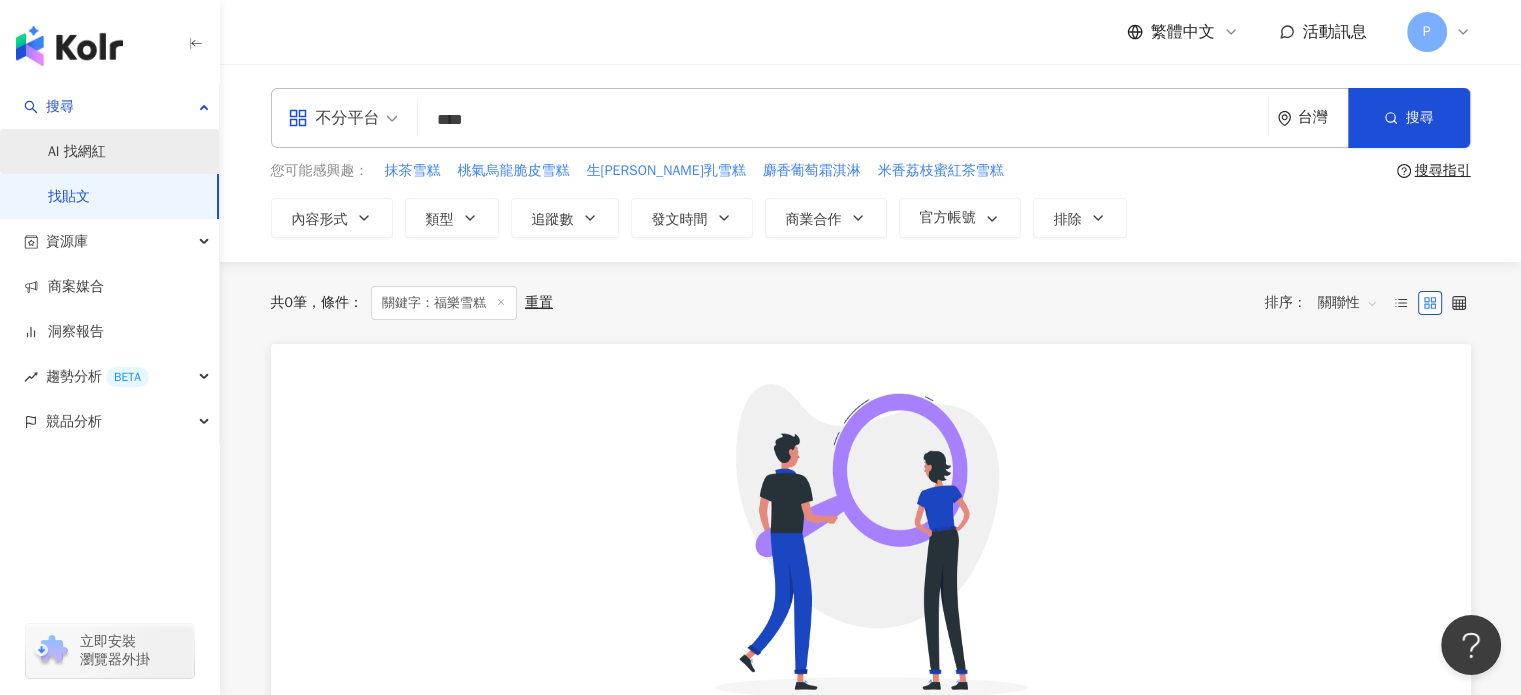 click on "AI 找網紅" at bounding box center (77, 152) 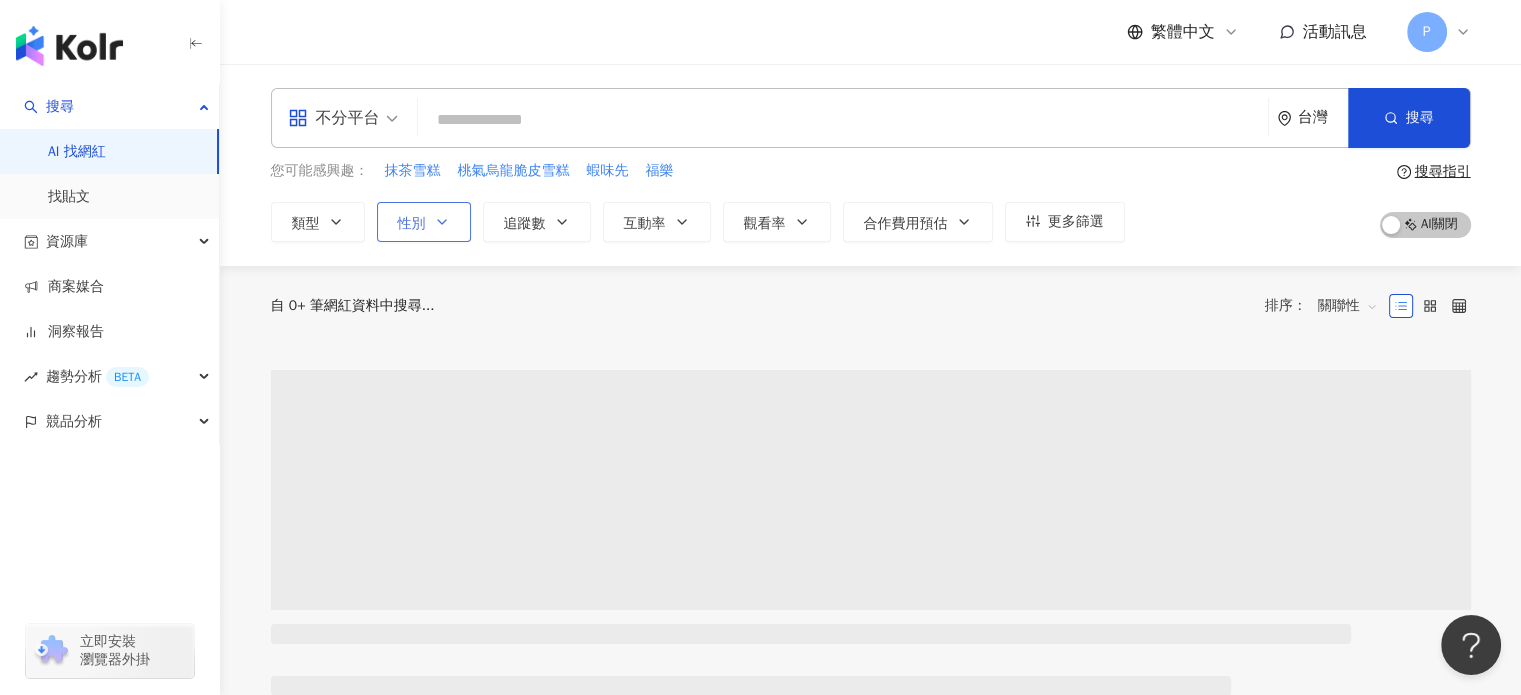 click on "性別" at bounding box center [424, 222] 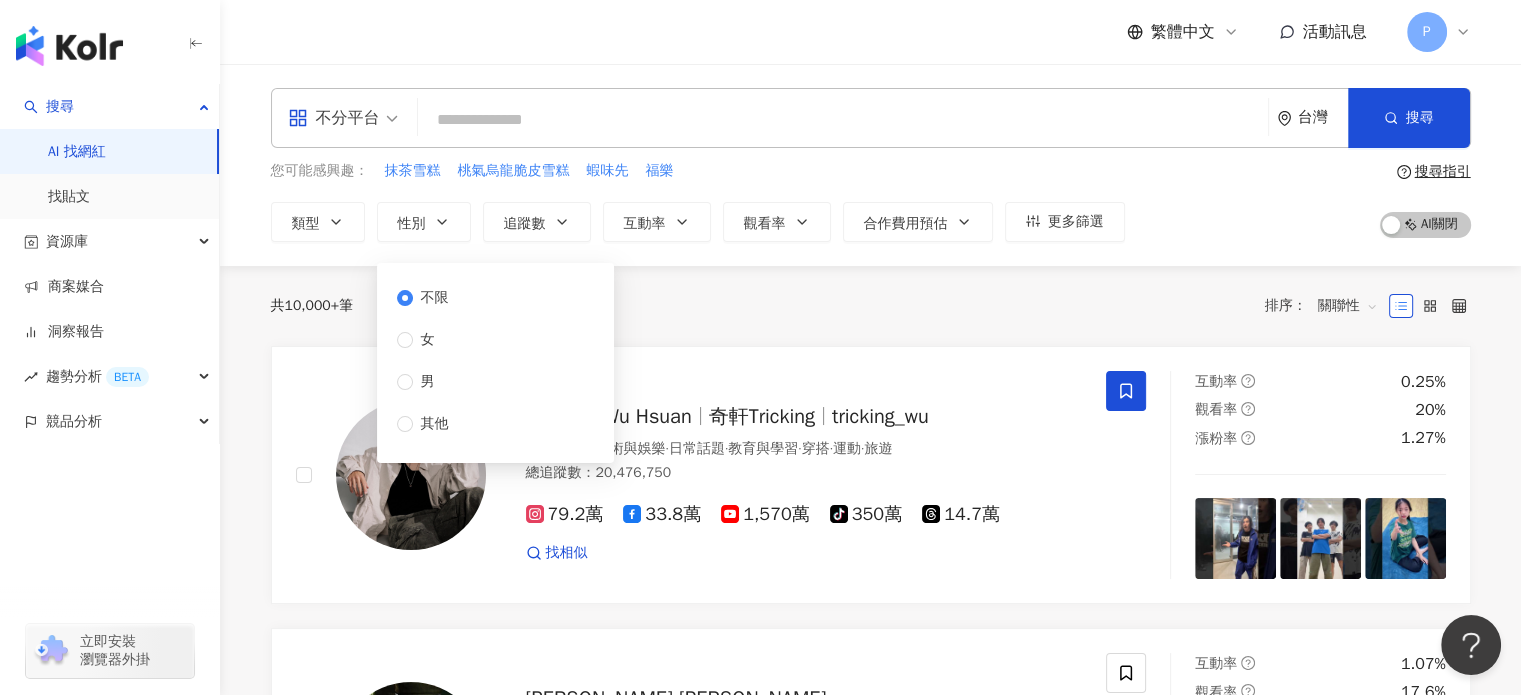 click on "不限 女 男 其他" at bounding box center (495, 363) 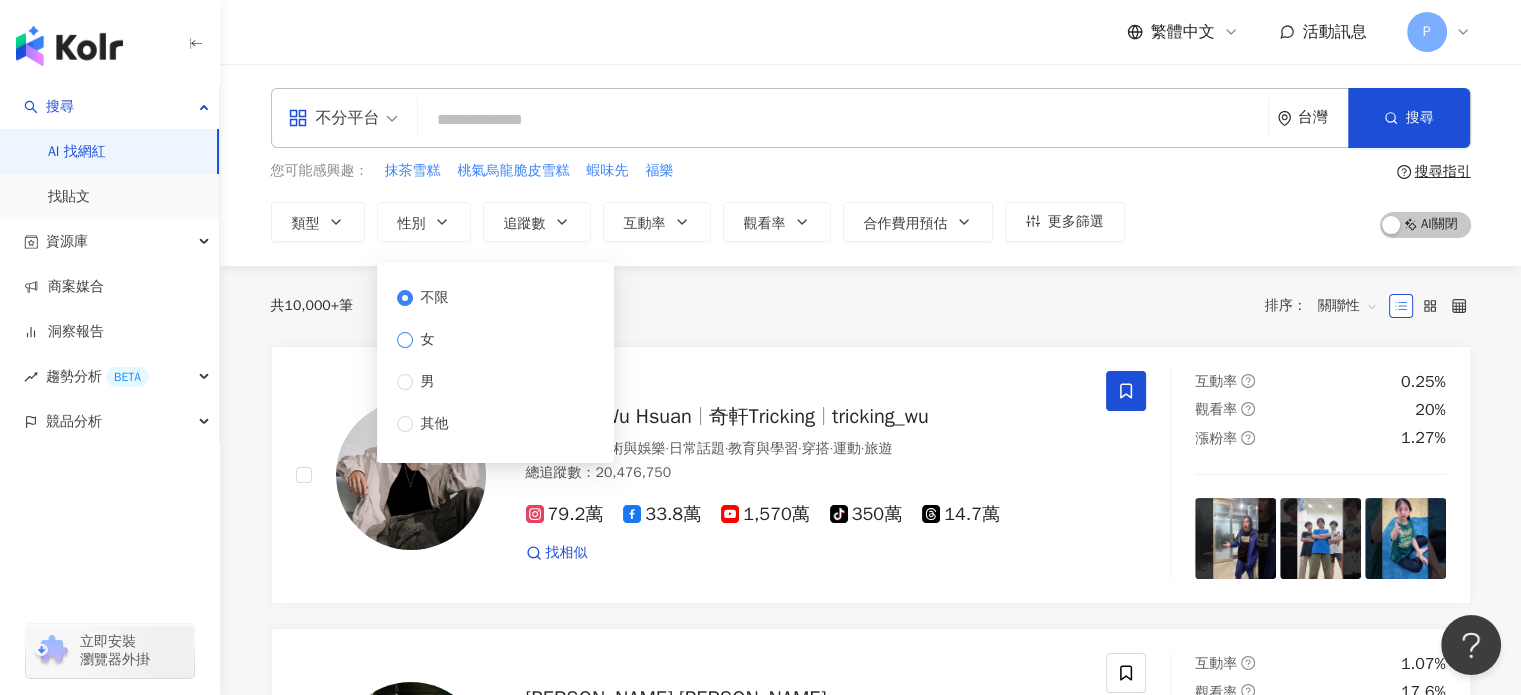 click on "女" at bounding box center (427, 340) 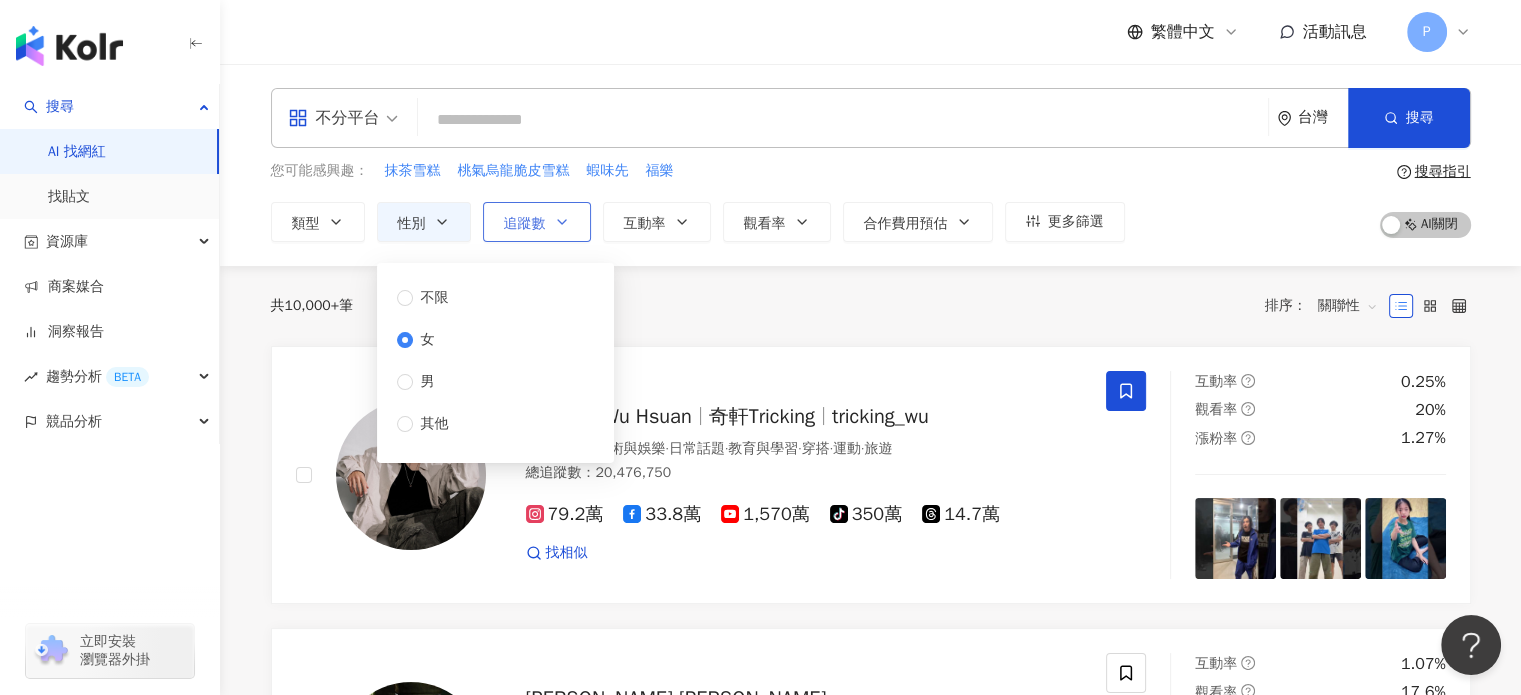 click on "追蹤數" at bounding box center (525, 224) 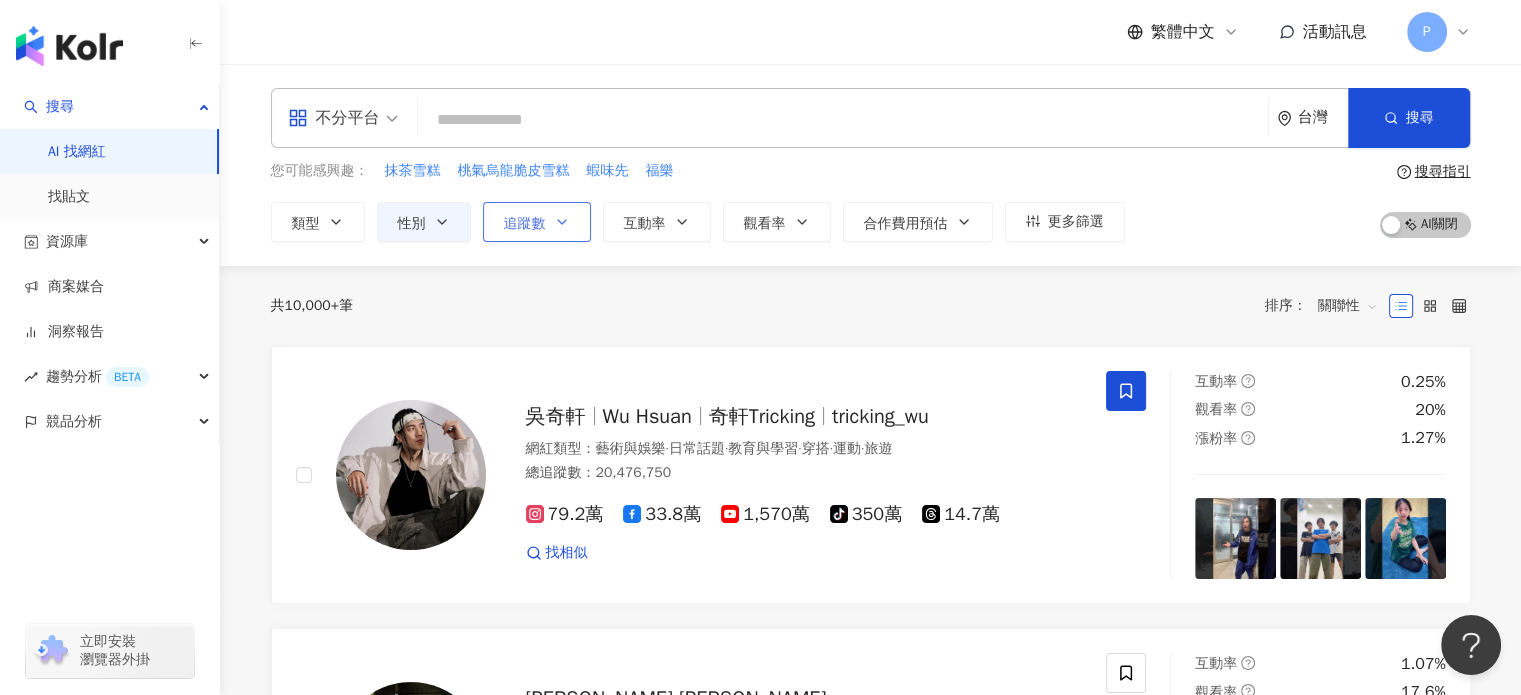 click on "追蹤數" at bounding box center (525, 224) 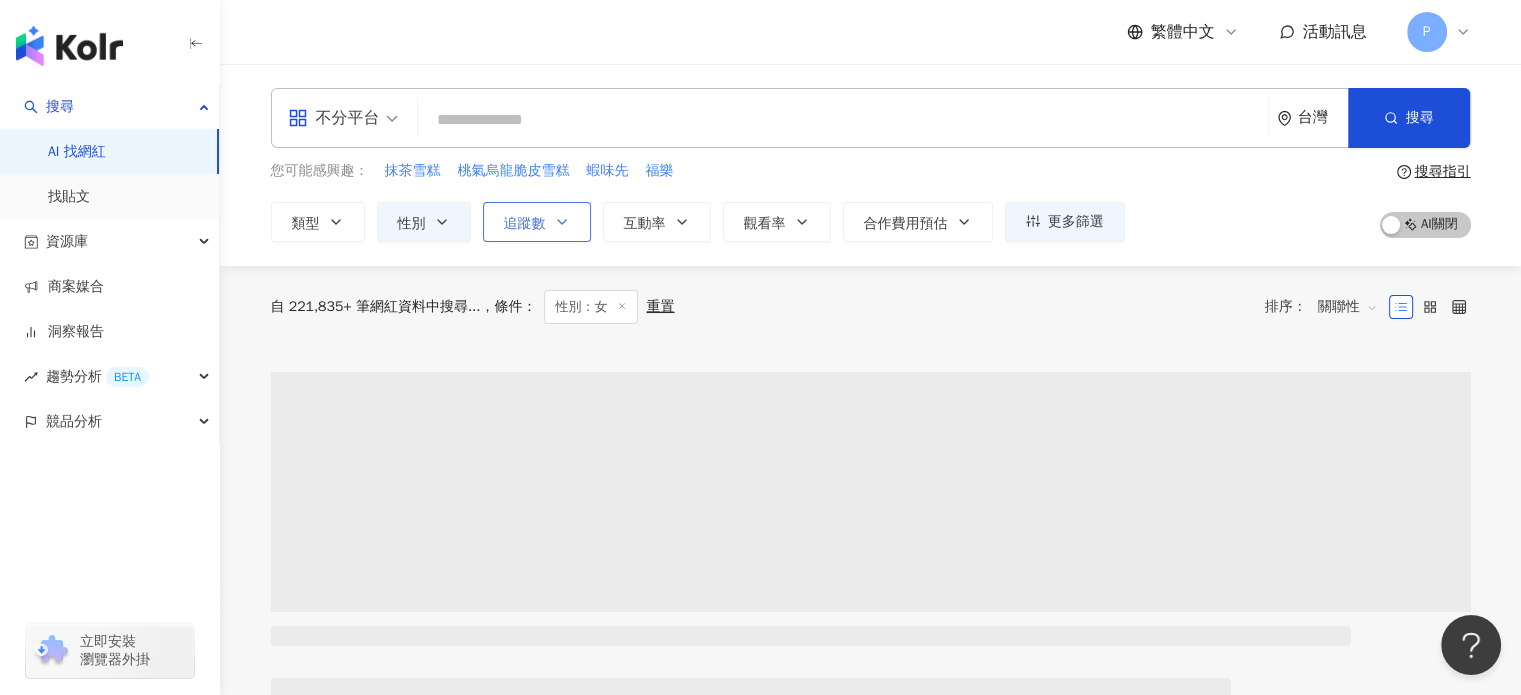 click on "追蹤數" at bounding box center [537, 222] 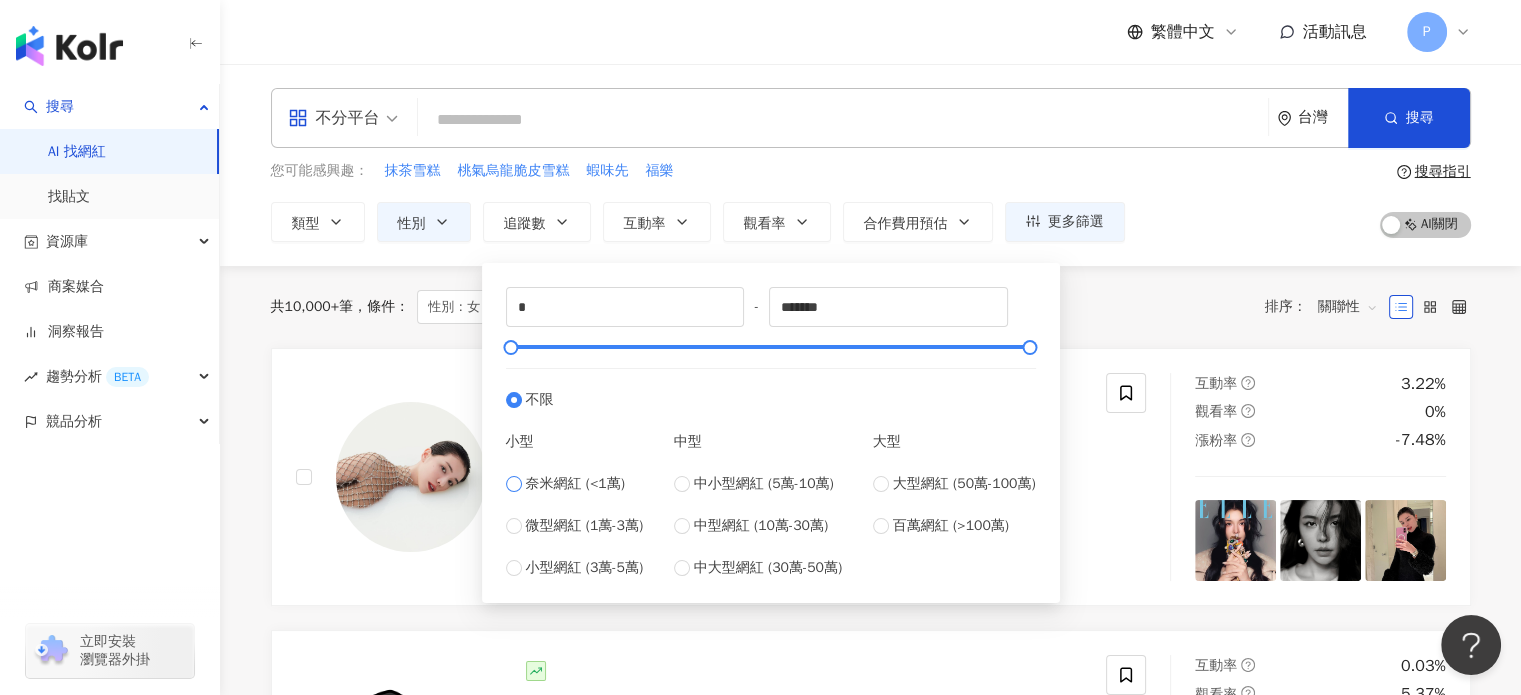 click on "奈米網紅 (<1萬)" at bounding box center (575, 484) 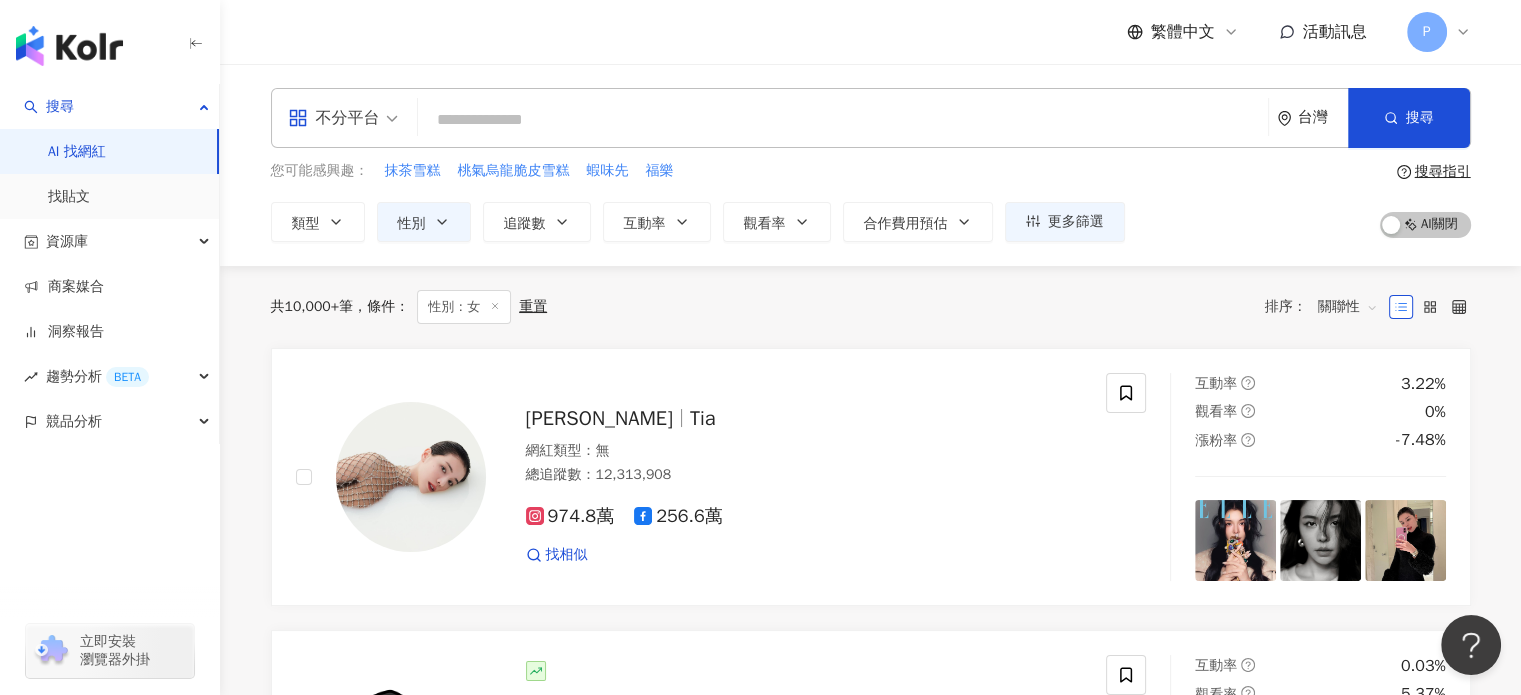 click on "共  10,000+  筆 條件 ： 性別：女 重置 排序： 關聯性" at bounding box center (871, 307) 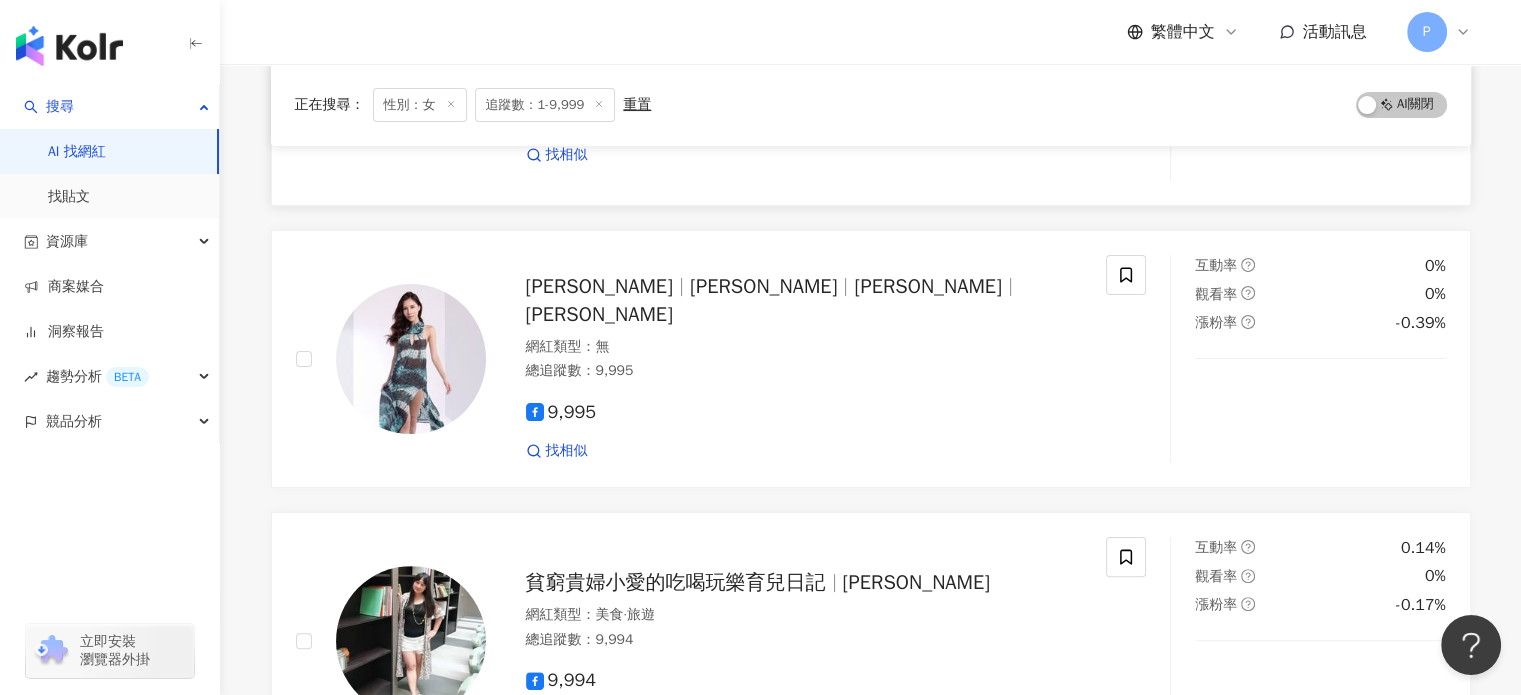 scroll, scrollTop: 0, scrollLeft: 0, axis: both 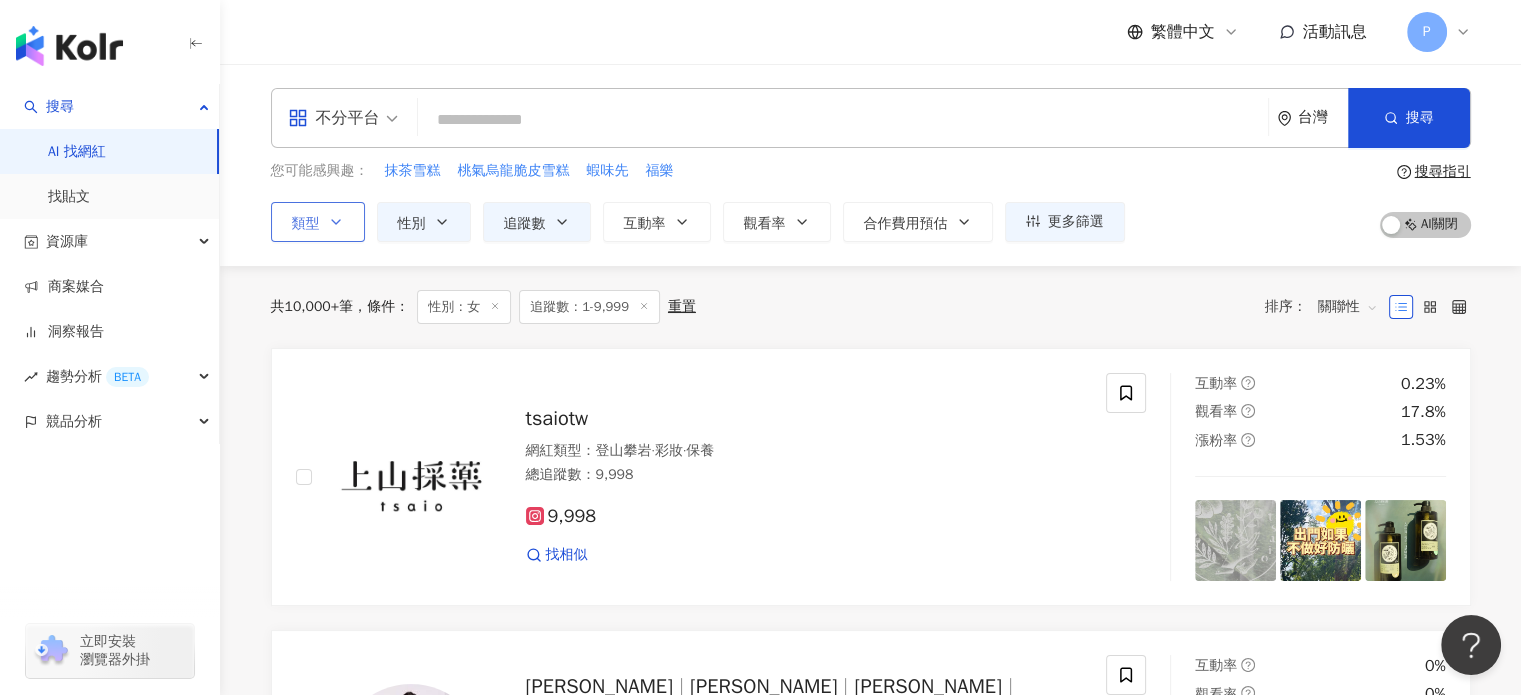 click on "類型" at bounding box center [318, 222] 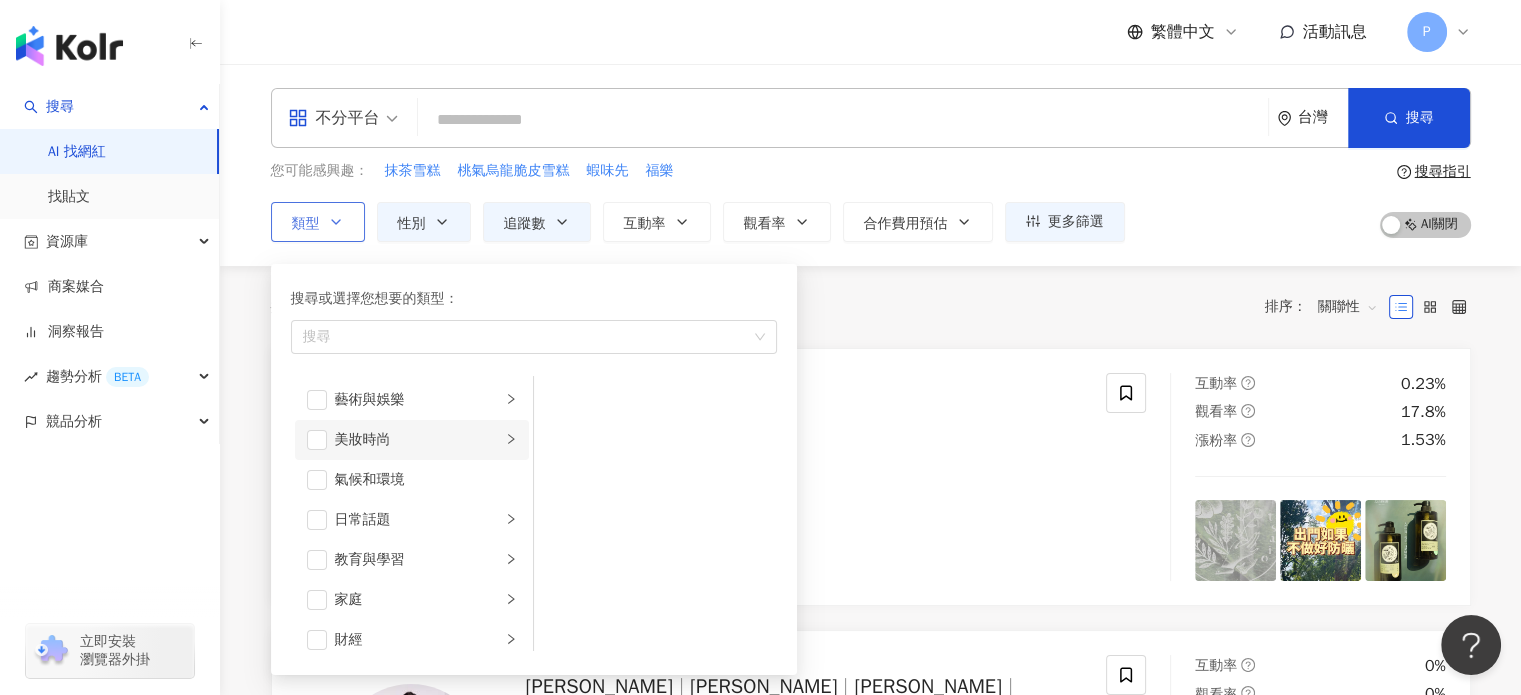click on "美妝時尚" at bounding box center [418, 440] 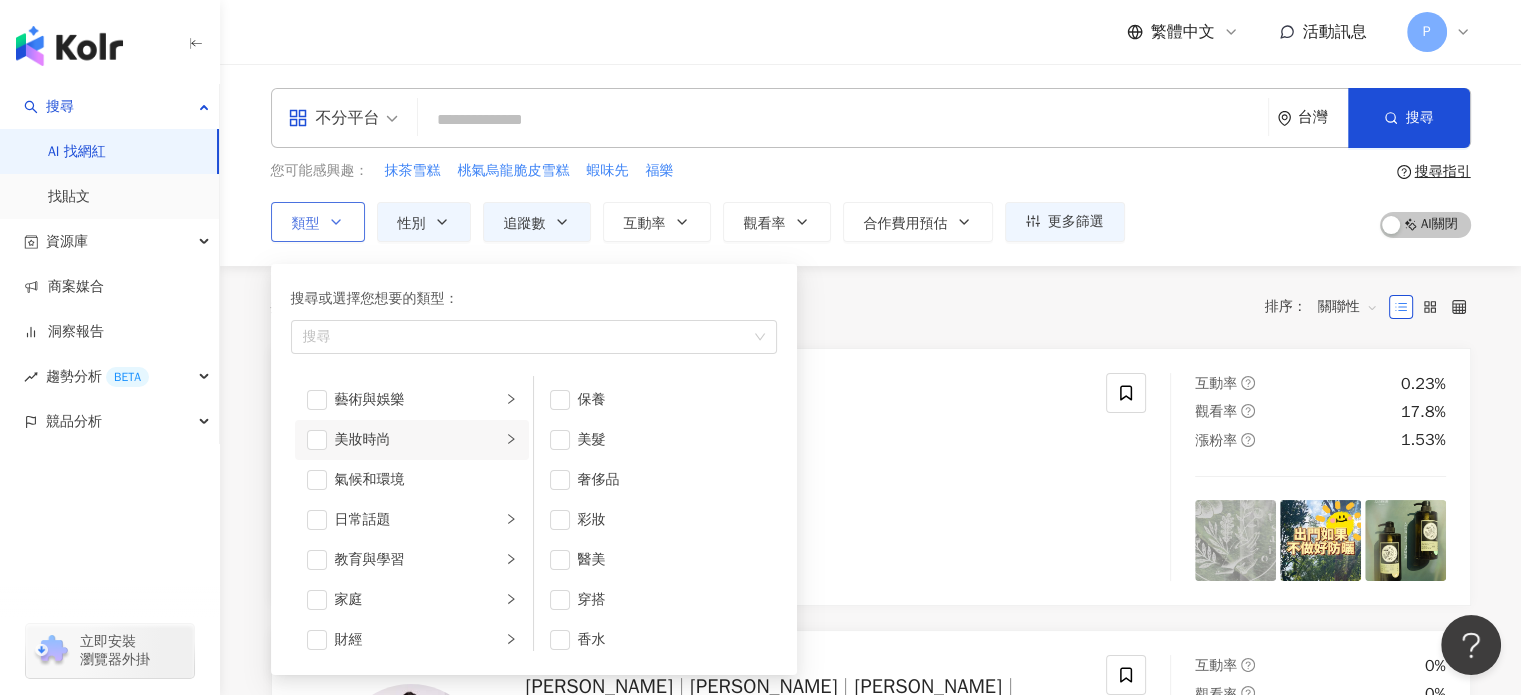 click on "美妝時尚" at bounding box center (412, 440) 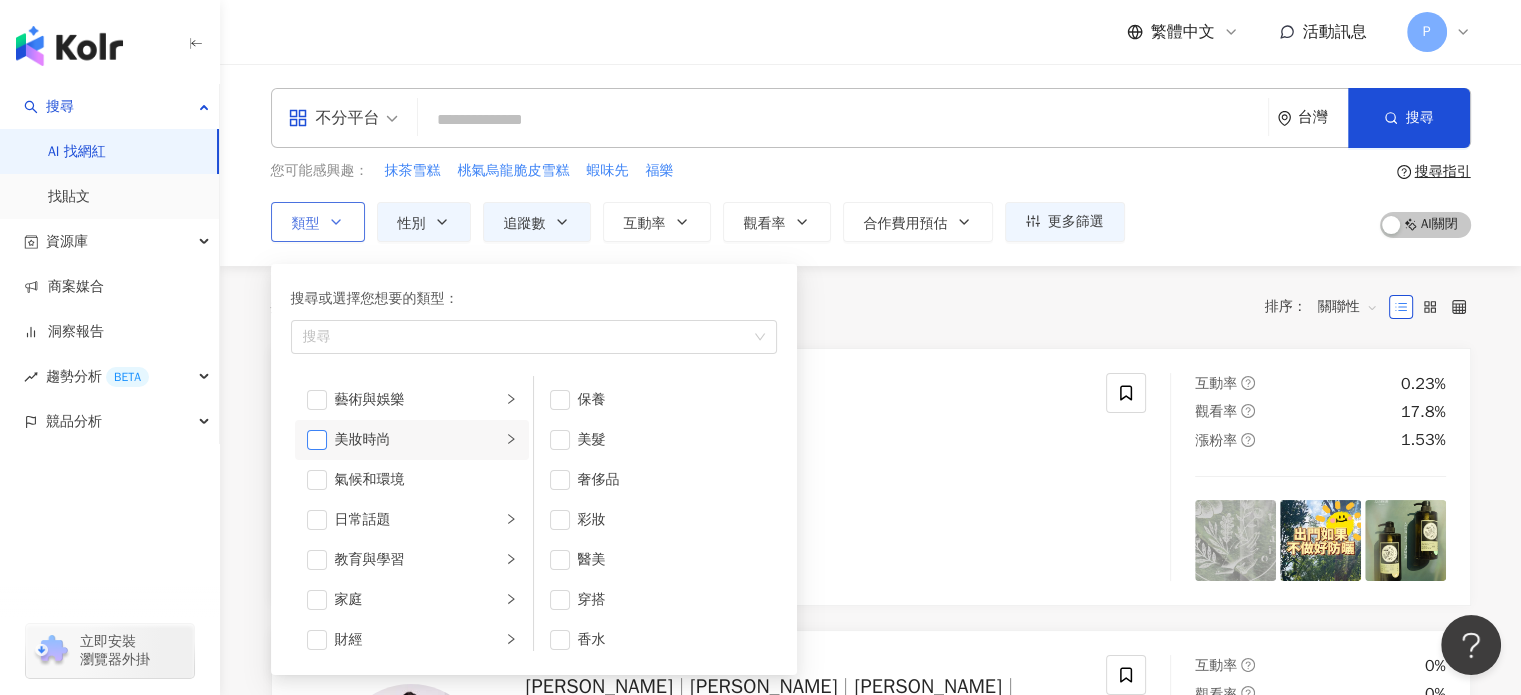 click at bounding box center (317, 440) 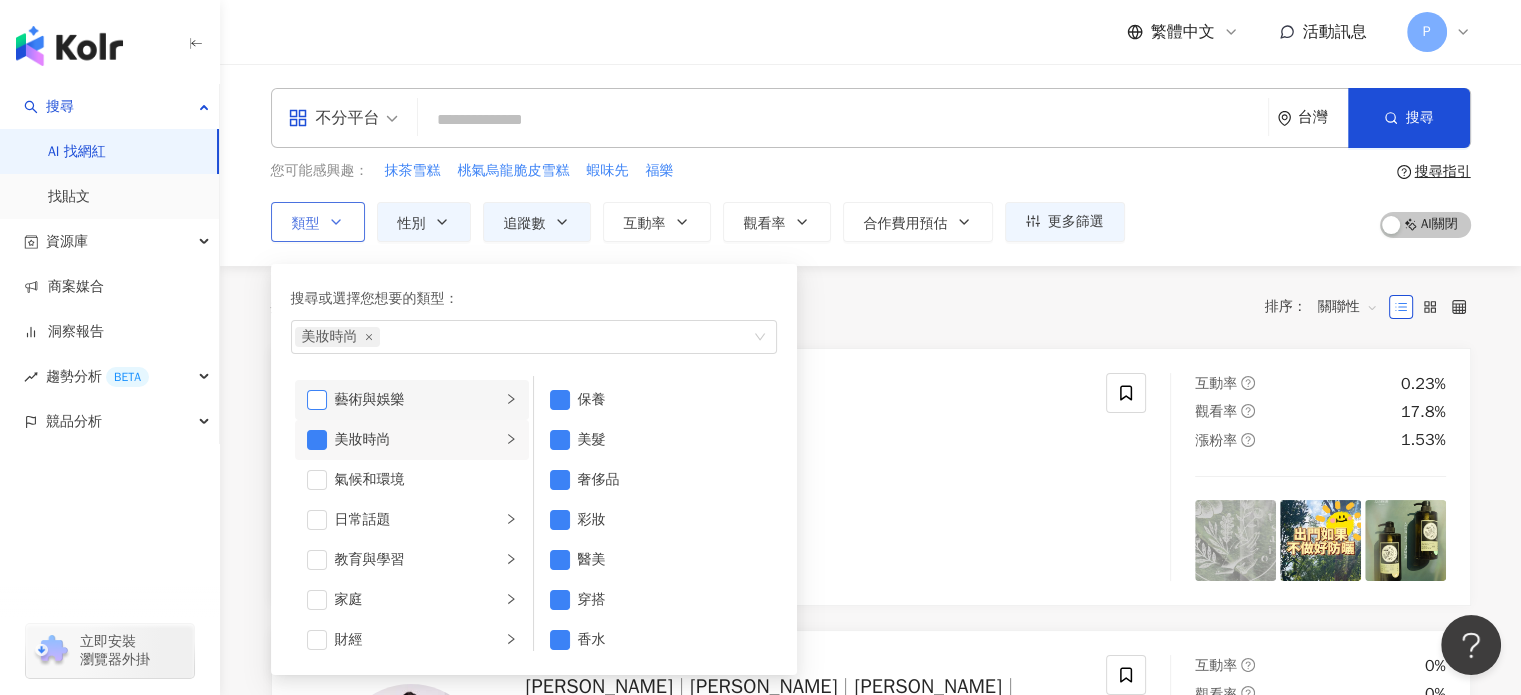 click at bounding box center [317, 400] 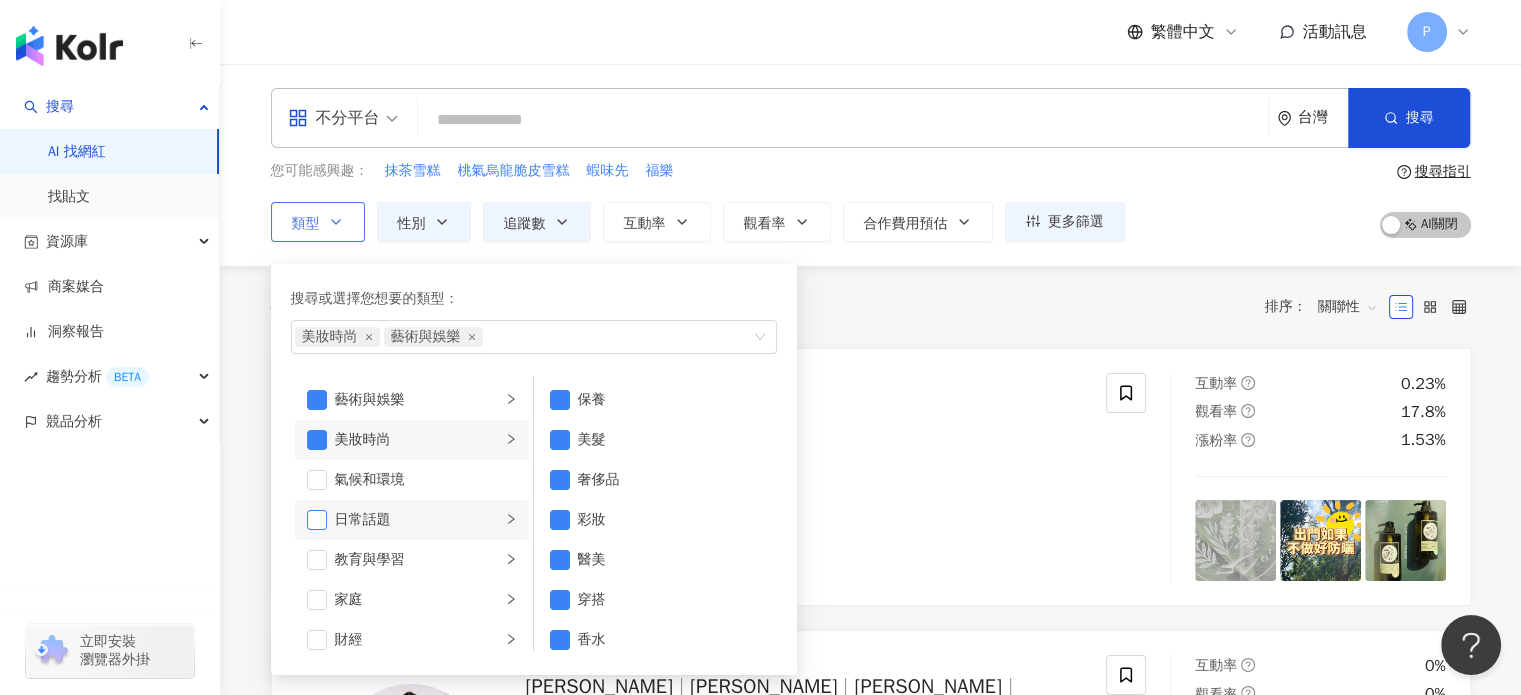 click at bounding box center (317, 520) 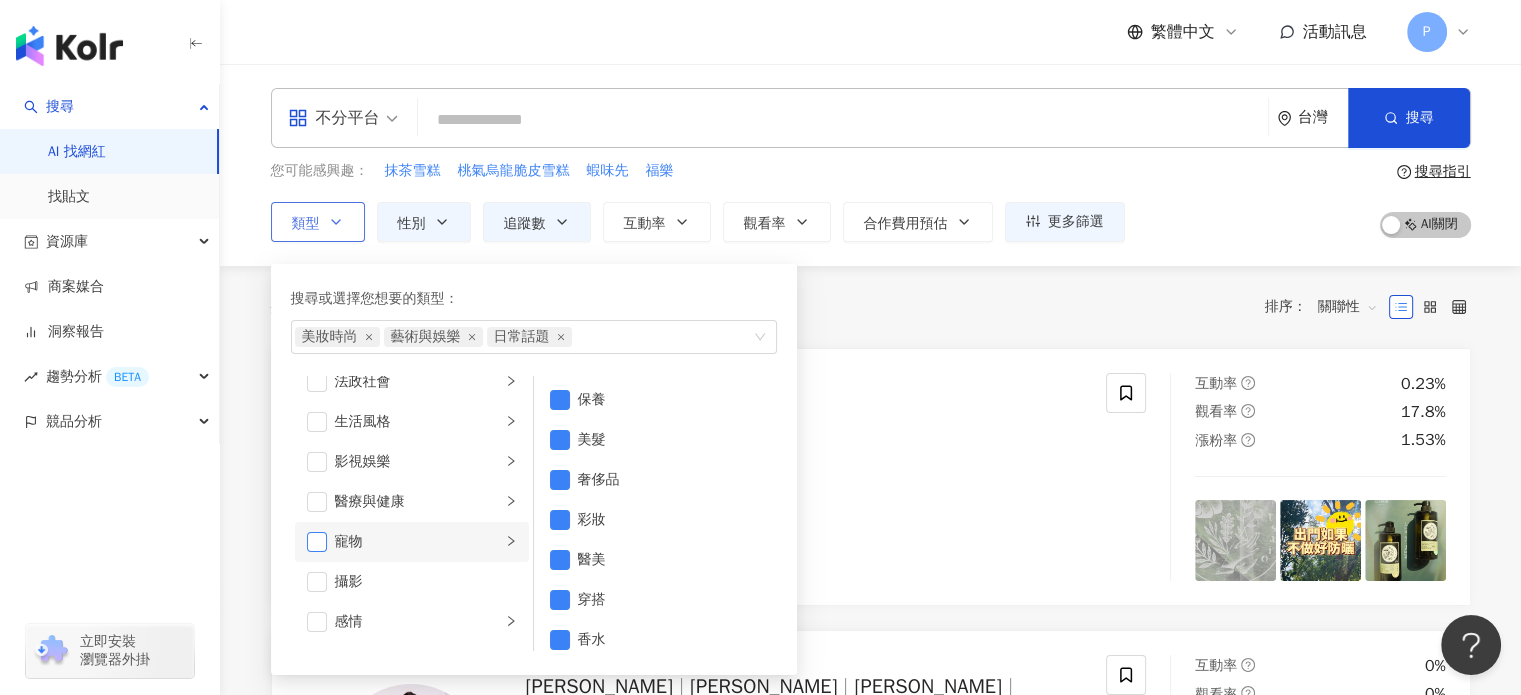 scroll, scrollTop: 300, scrollLeft: 0, axis: vertical 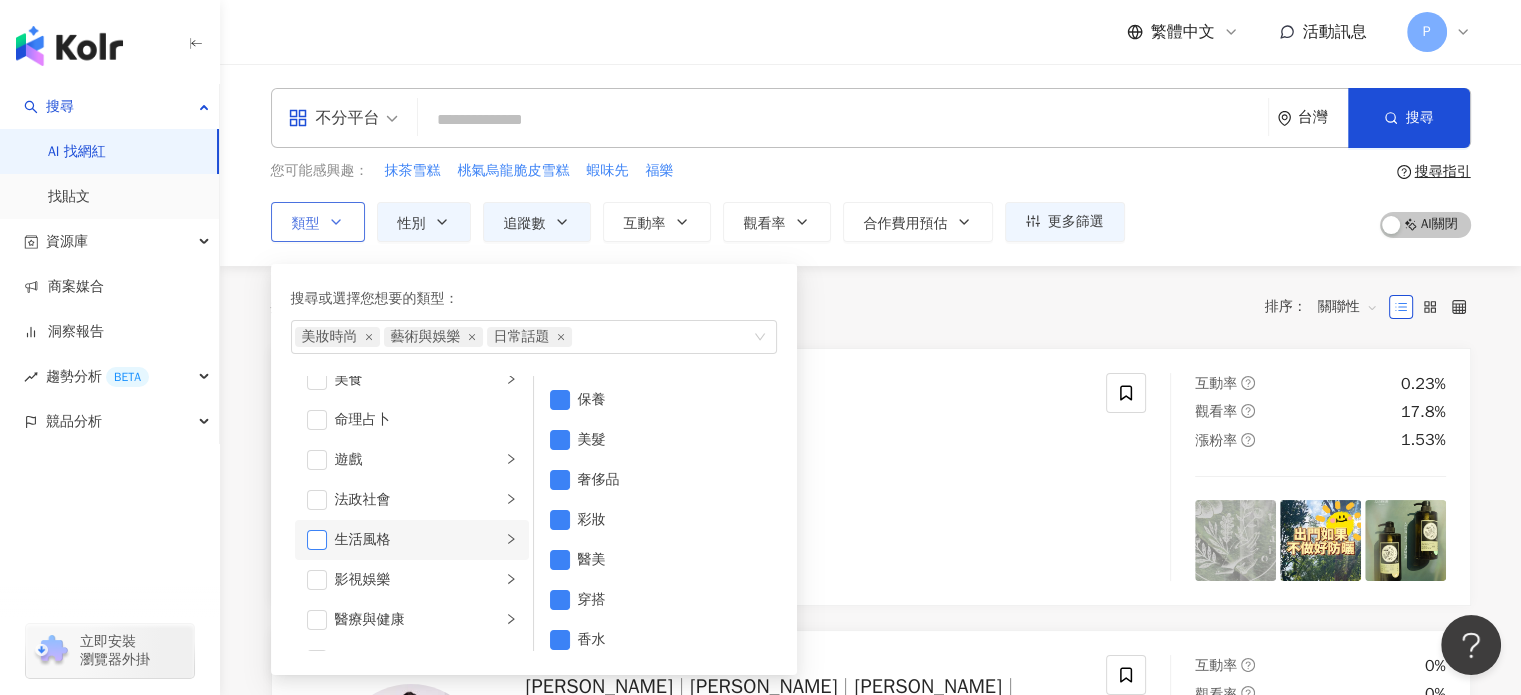 click at bounding box center [317, 540] 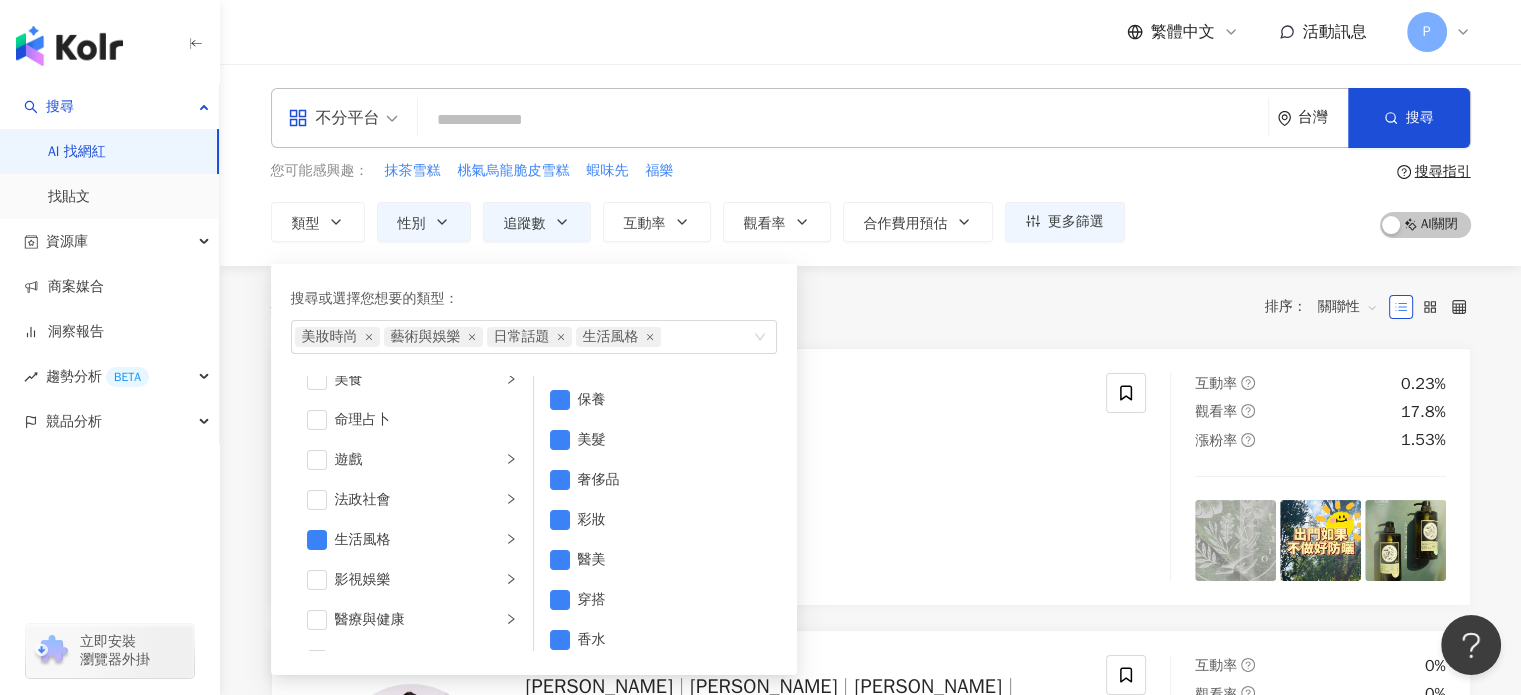 click on "共  10,000+  筆 條件 ： 性別：女 追蹤數：1-9,999 重置 排序： 關聯性" at bounding box center [871, 307] 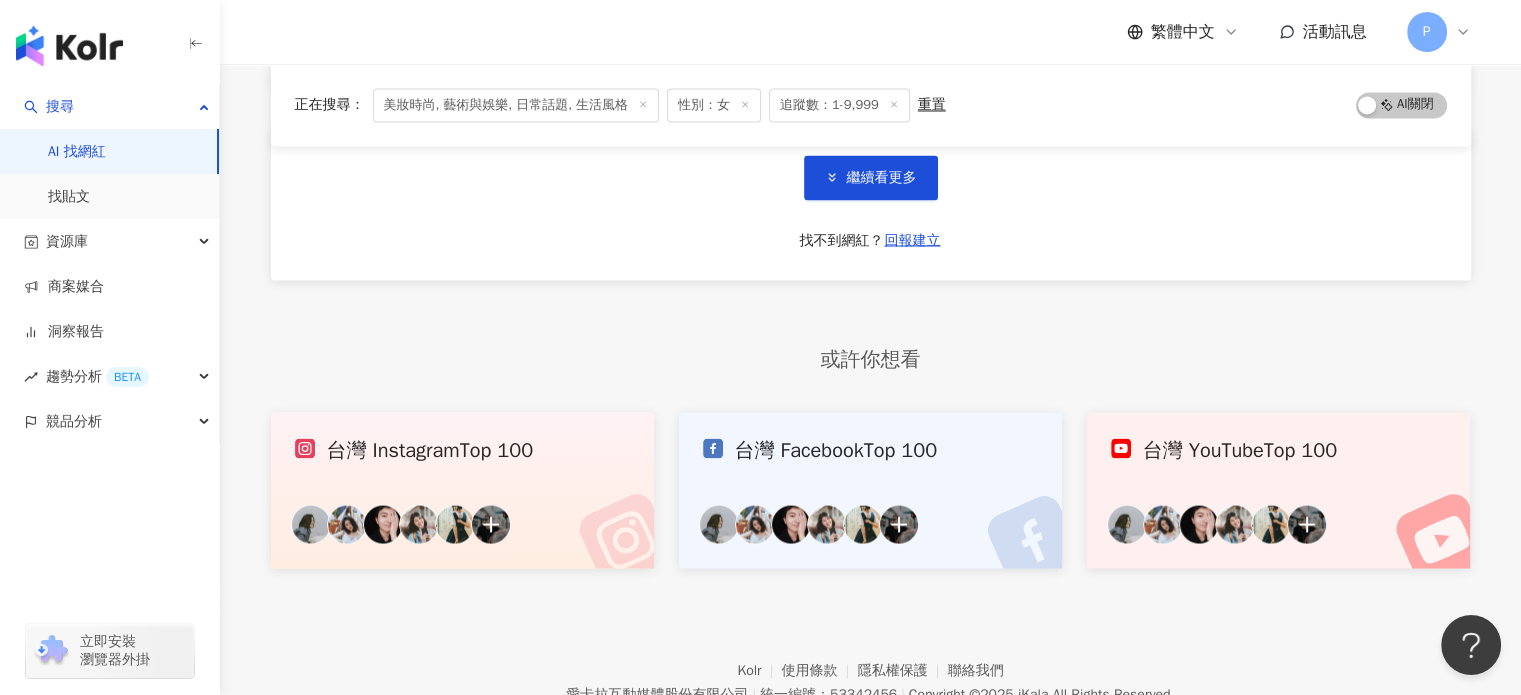scroll, scrollTop: 3605, scrollLeft: 0, axis: vertical 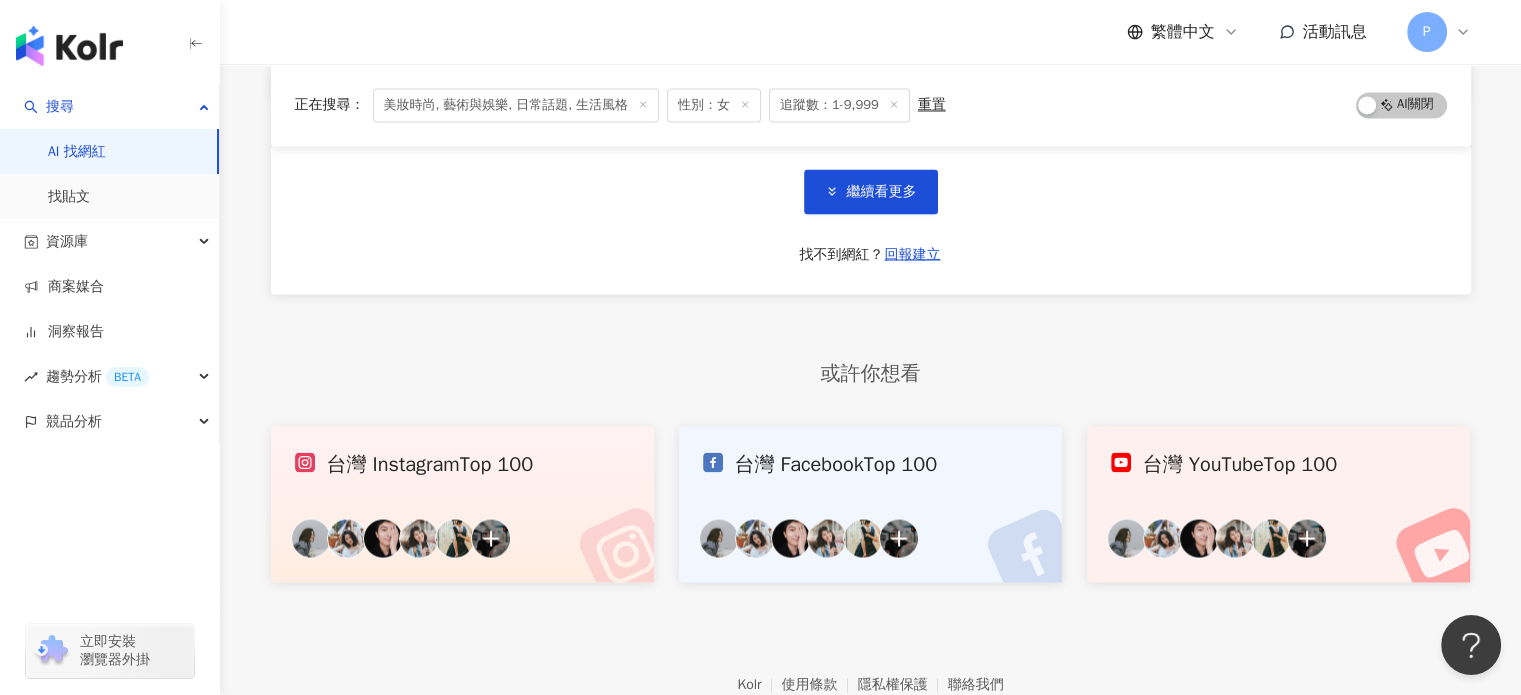 click on "繁體中文 活動訊息 P" at bounding box center [871, 32] 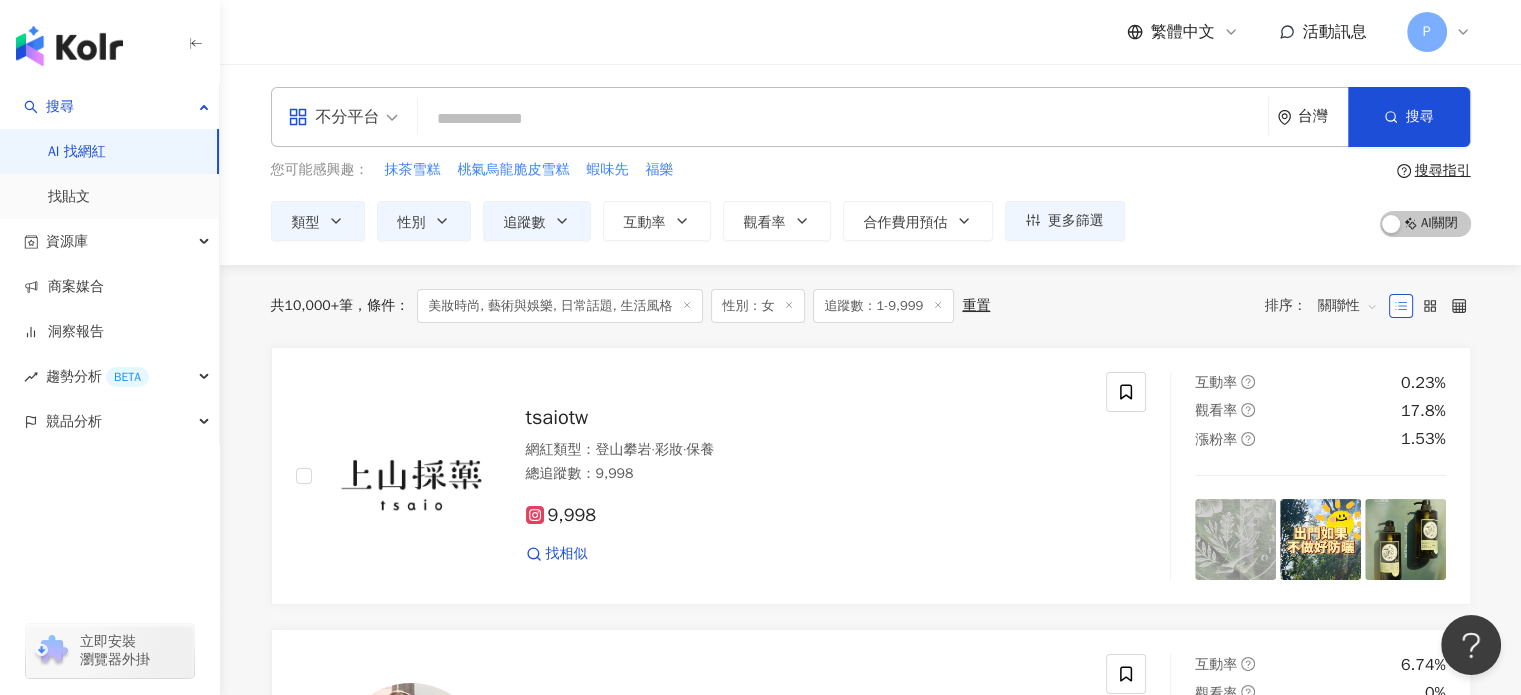 scroll, scrollTop: 0, scrollLeft: 0, axis: both 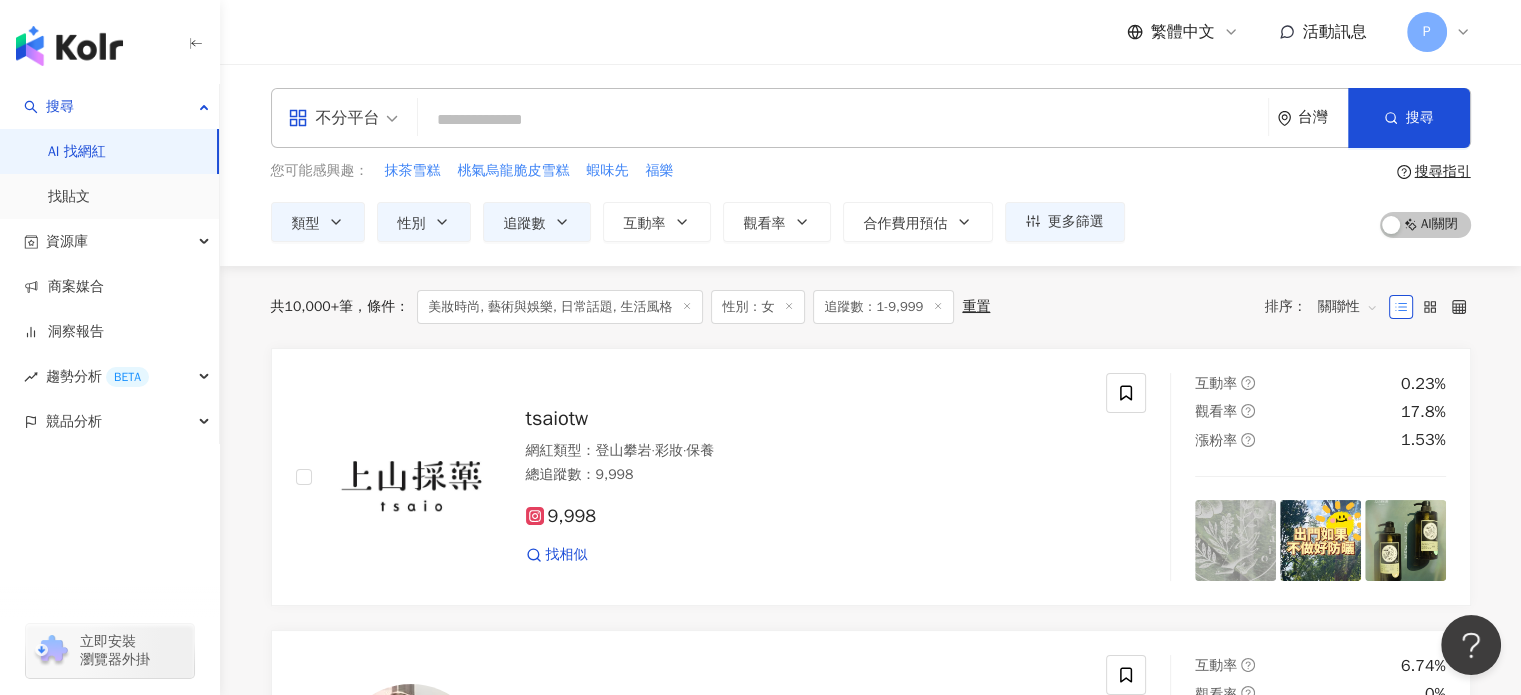 click at bounding box center [843, 120] 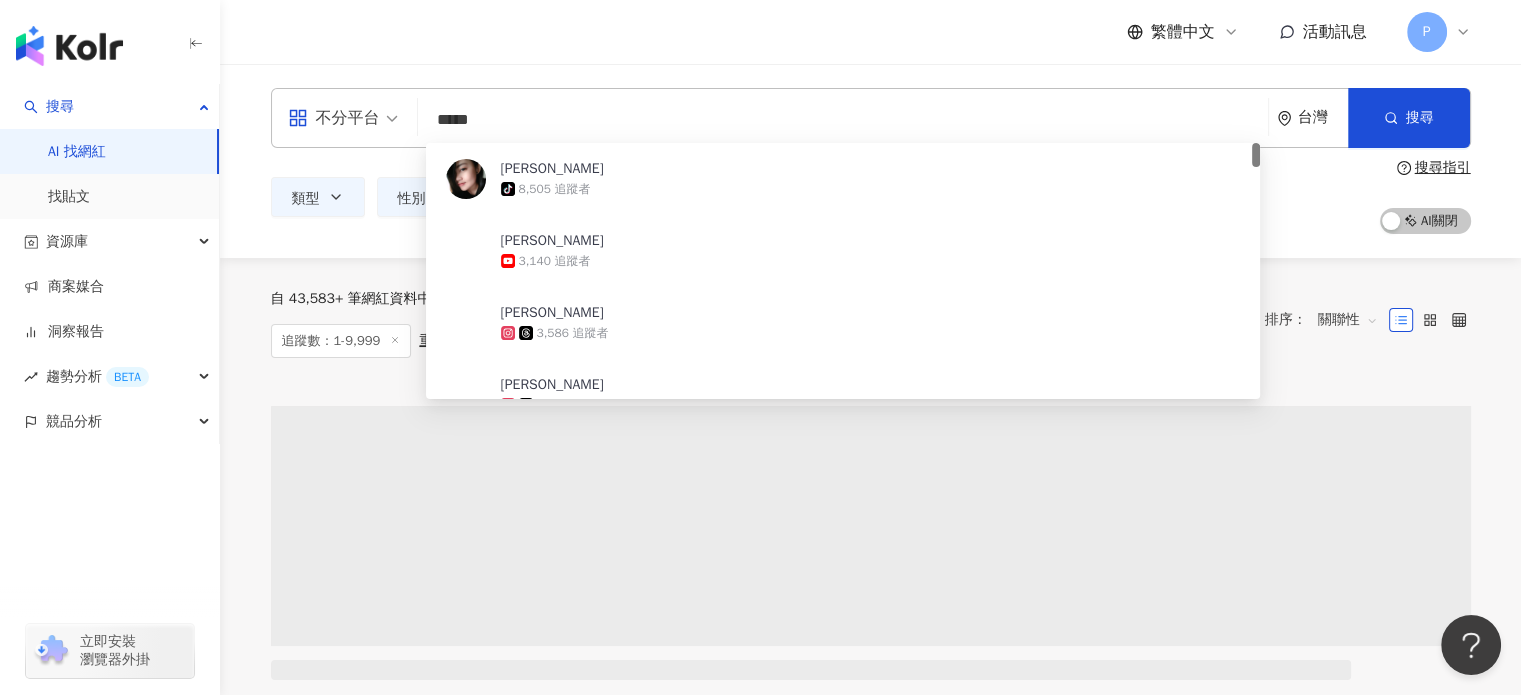 scroll, scrollTop: 300, scrollLeft: 0, axis: vertical 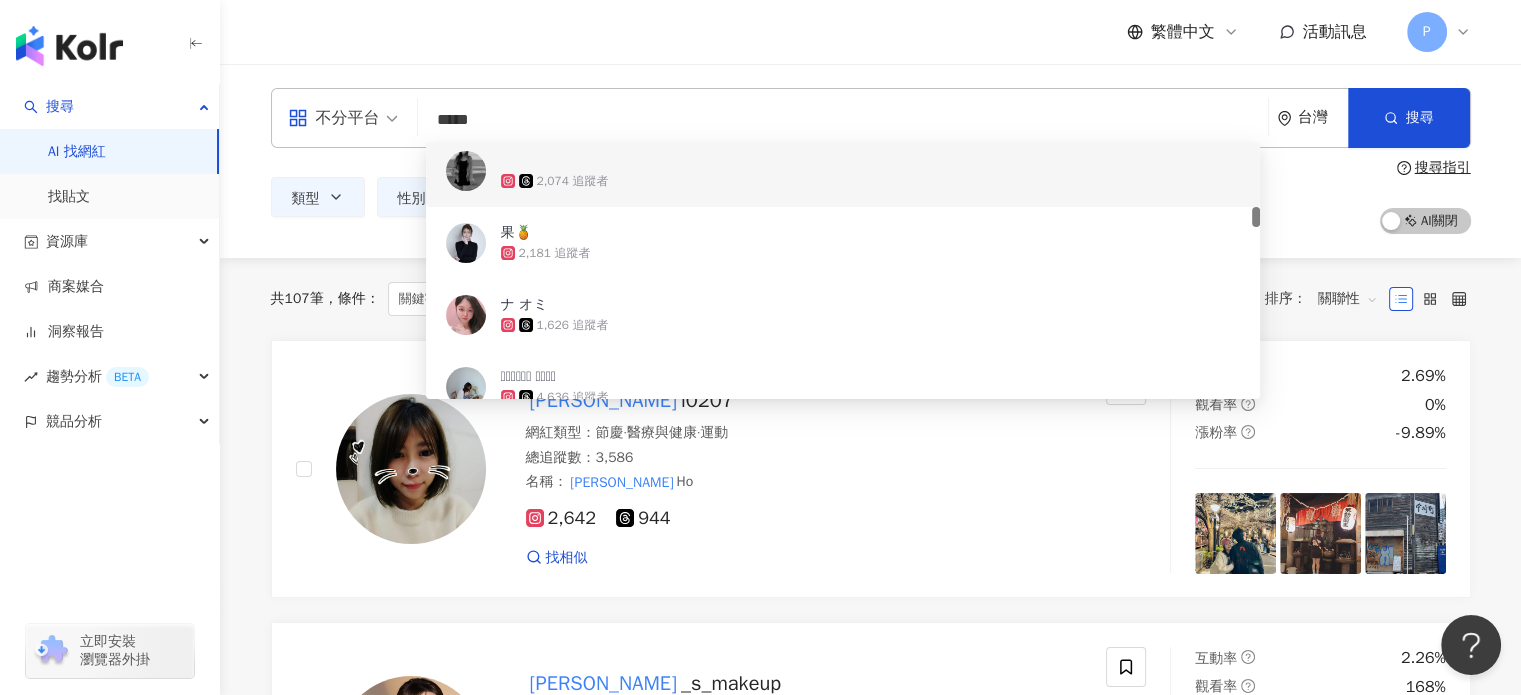 drag, startPoint x: 526, startPoint y: 132, endPoint x: 352, endPoint y: 110, distance: 175.38528 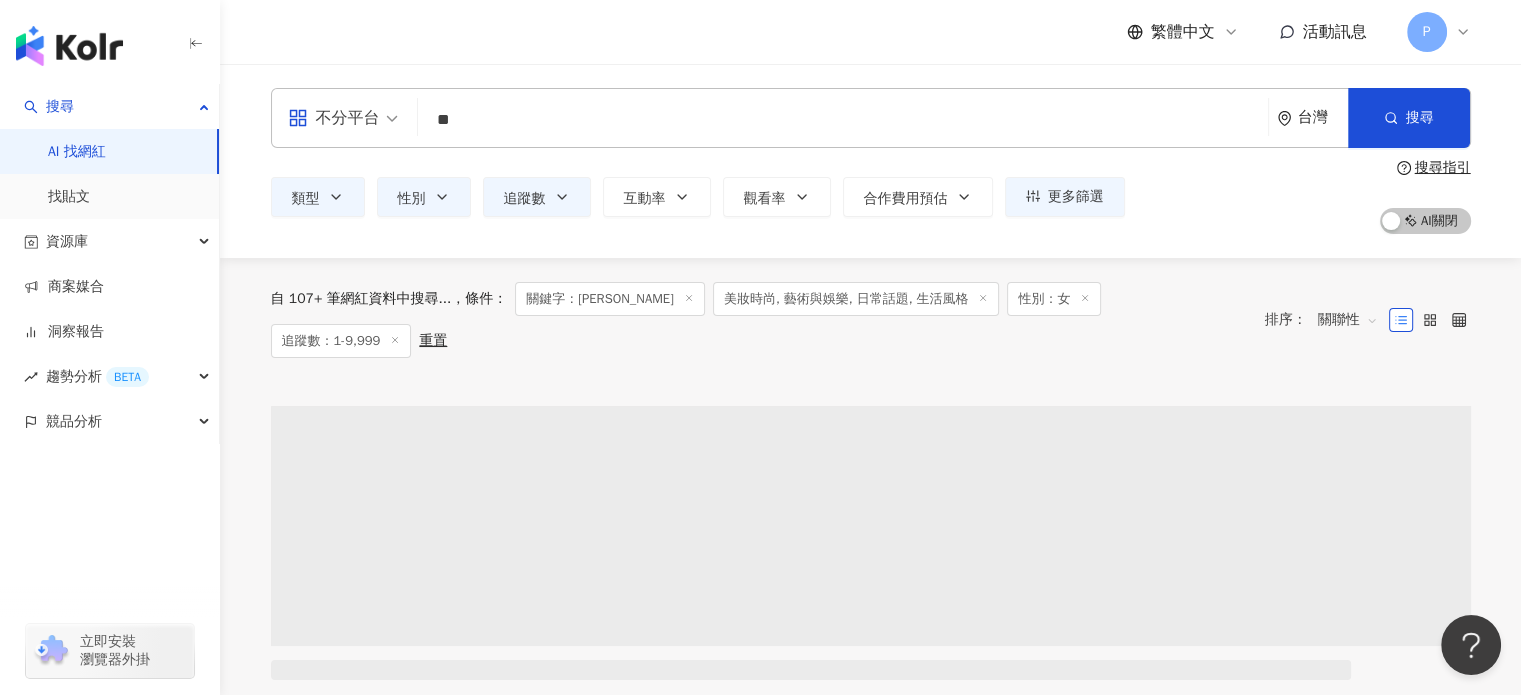 scroll, scrollTop: 0, scrollLeft: 0, axis: both 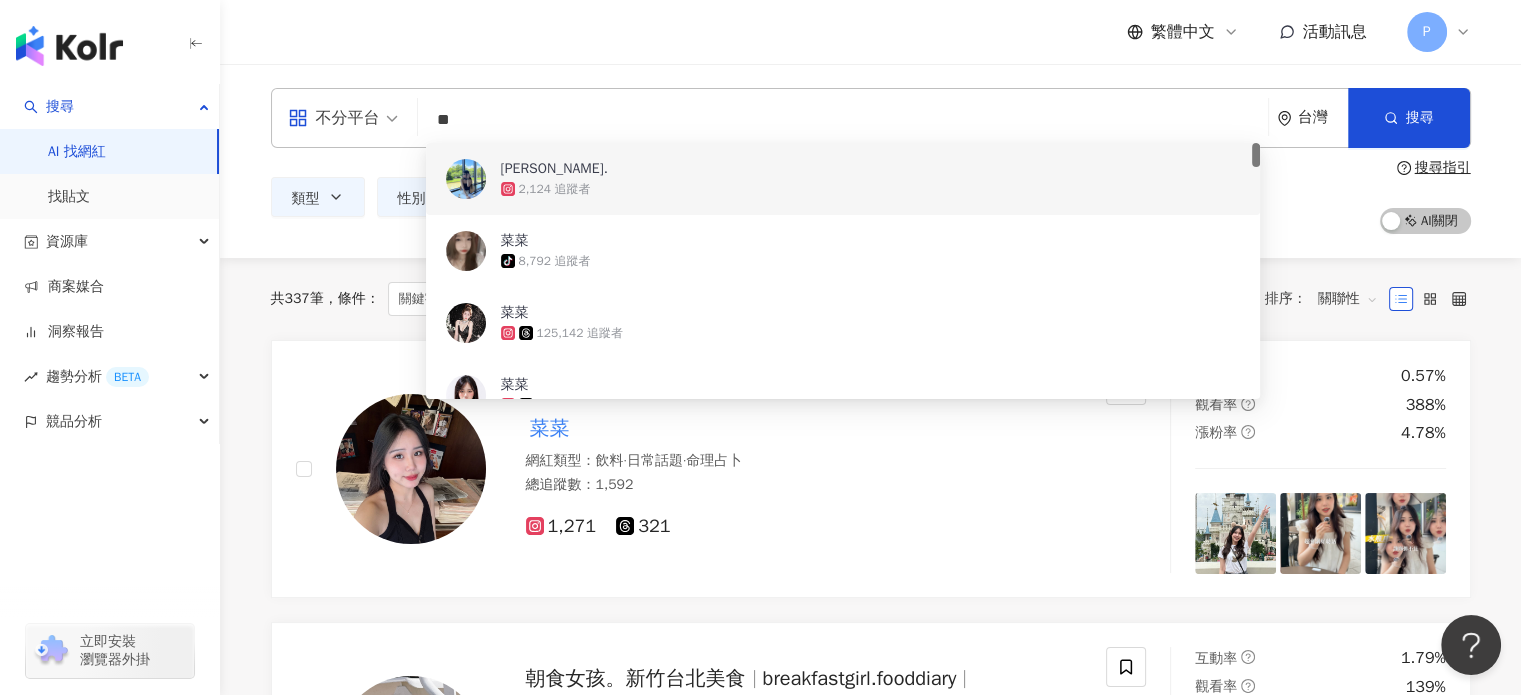 type on "*" 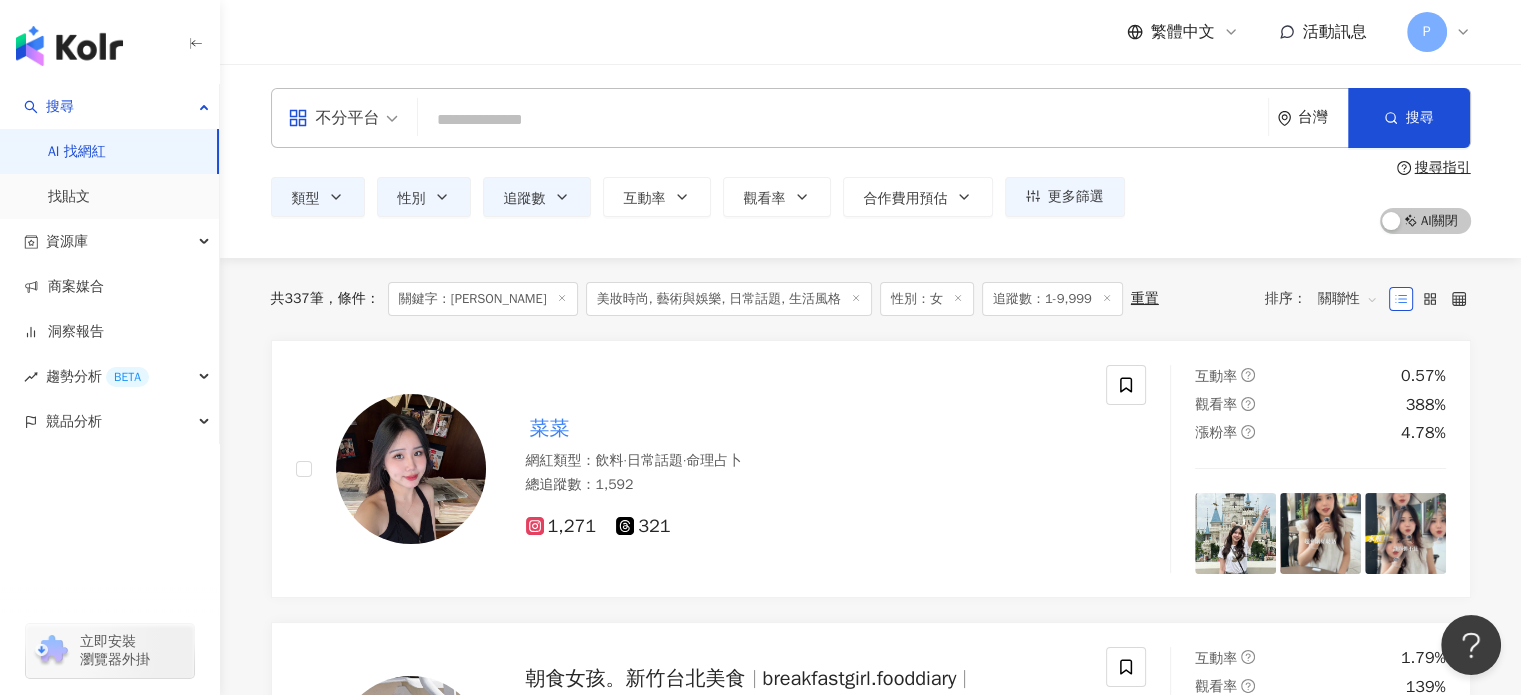 click at bounding box center [843, 120] 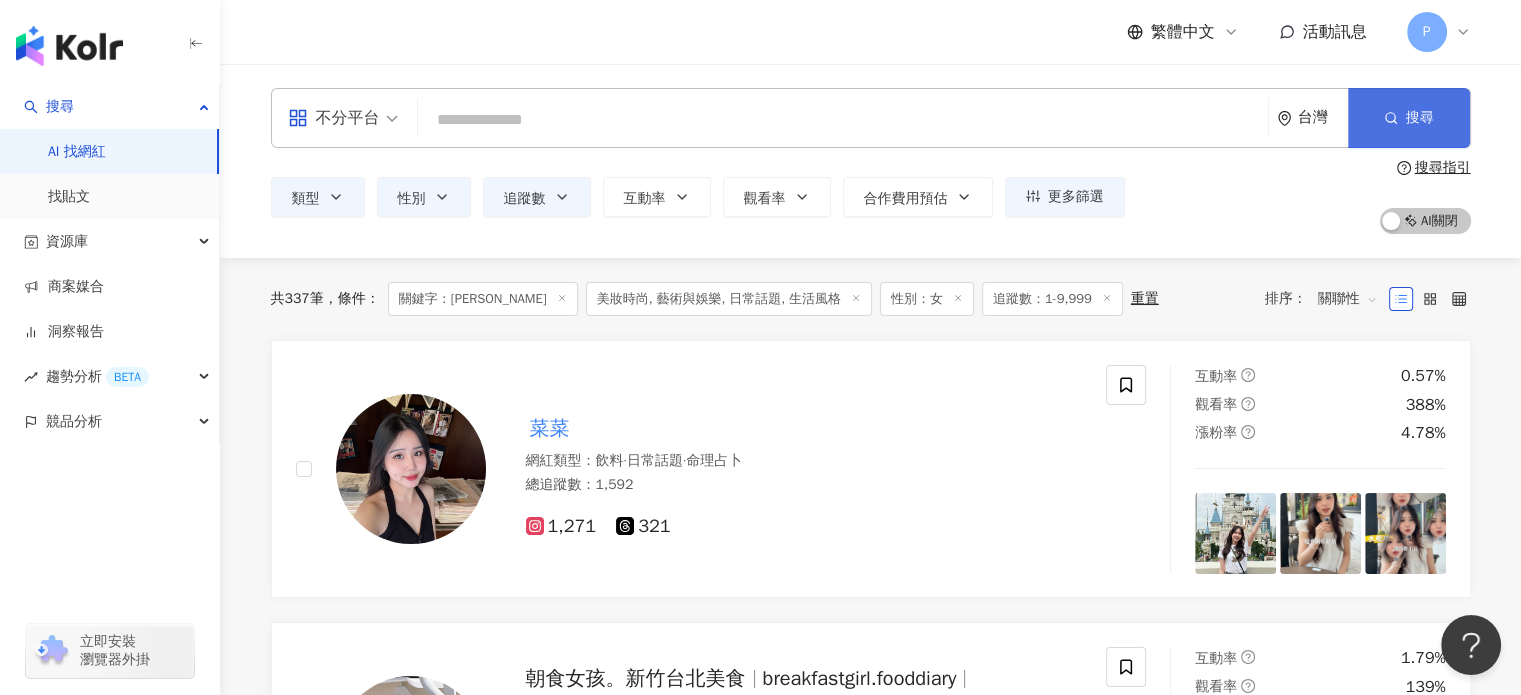 click on "搜尋" at bounding box center [1420, 118] 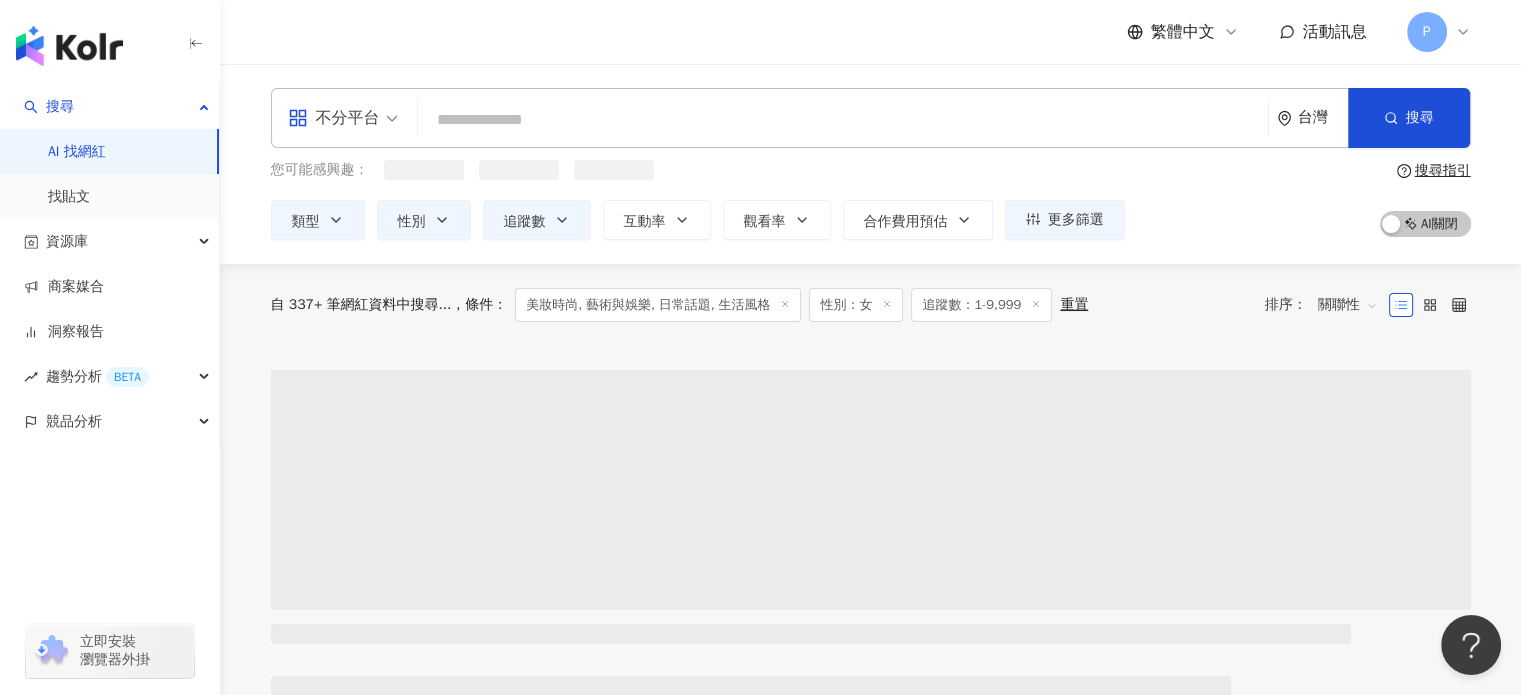 click at bounding box center (843, 120) 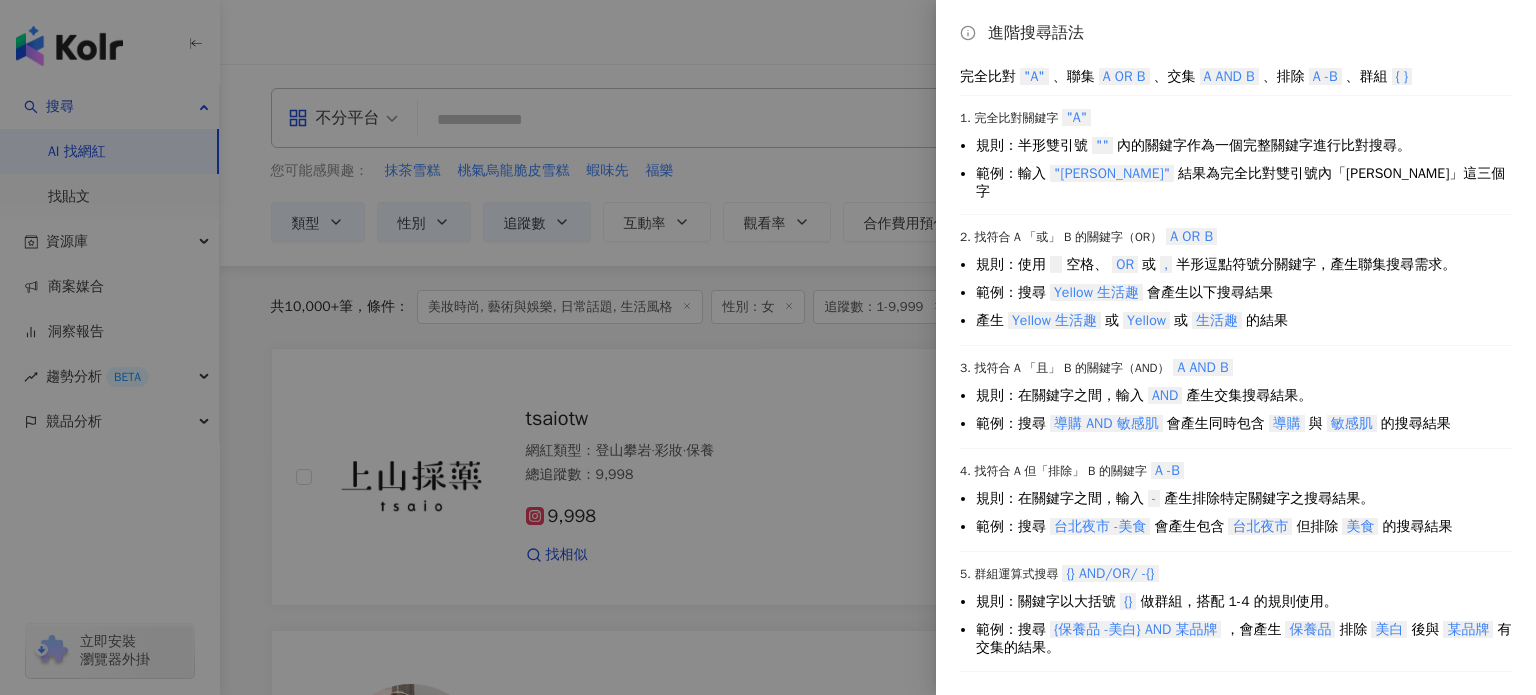 click at bounding box center [768, 347] 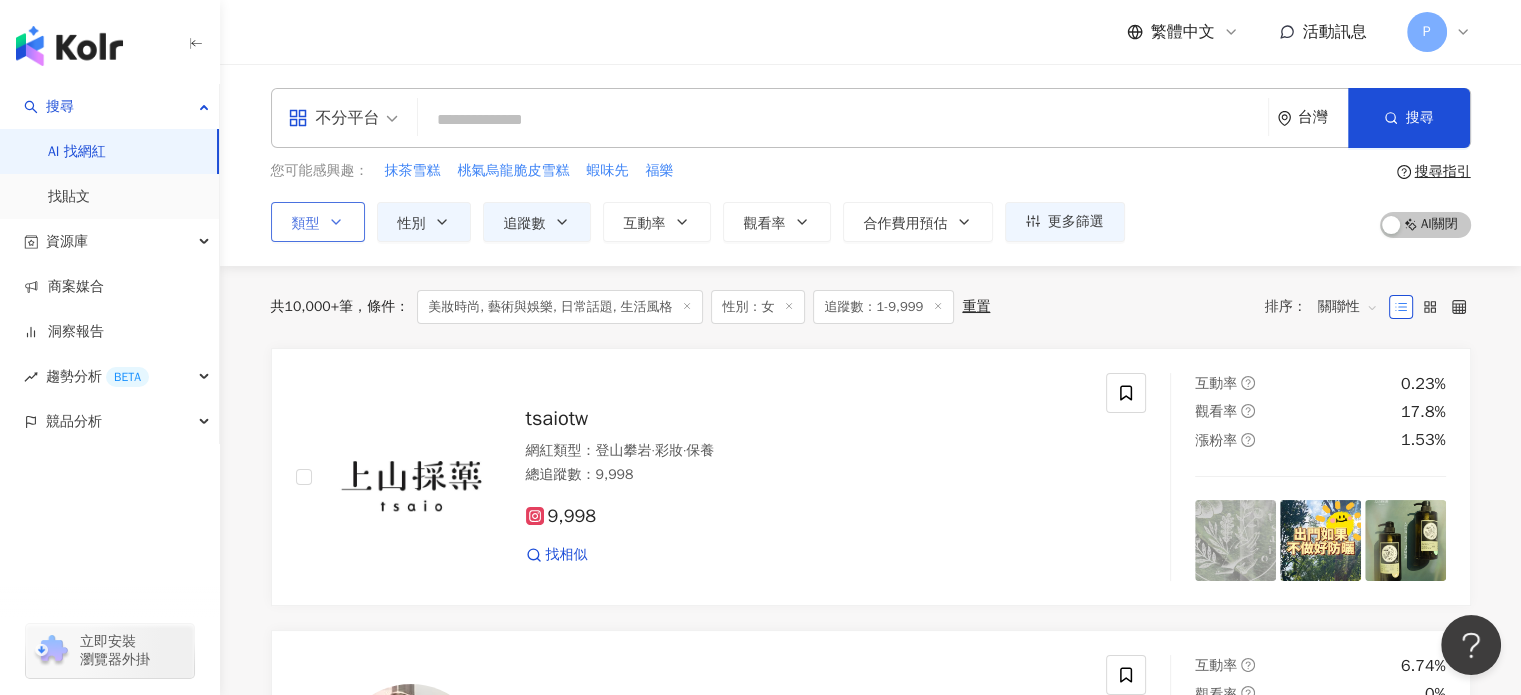 drag, startPoint x: 312, startPoint y: 171, endPoint x: 305, endPoint y: 205, distance: 34.713108 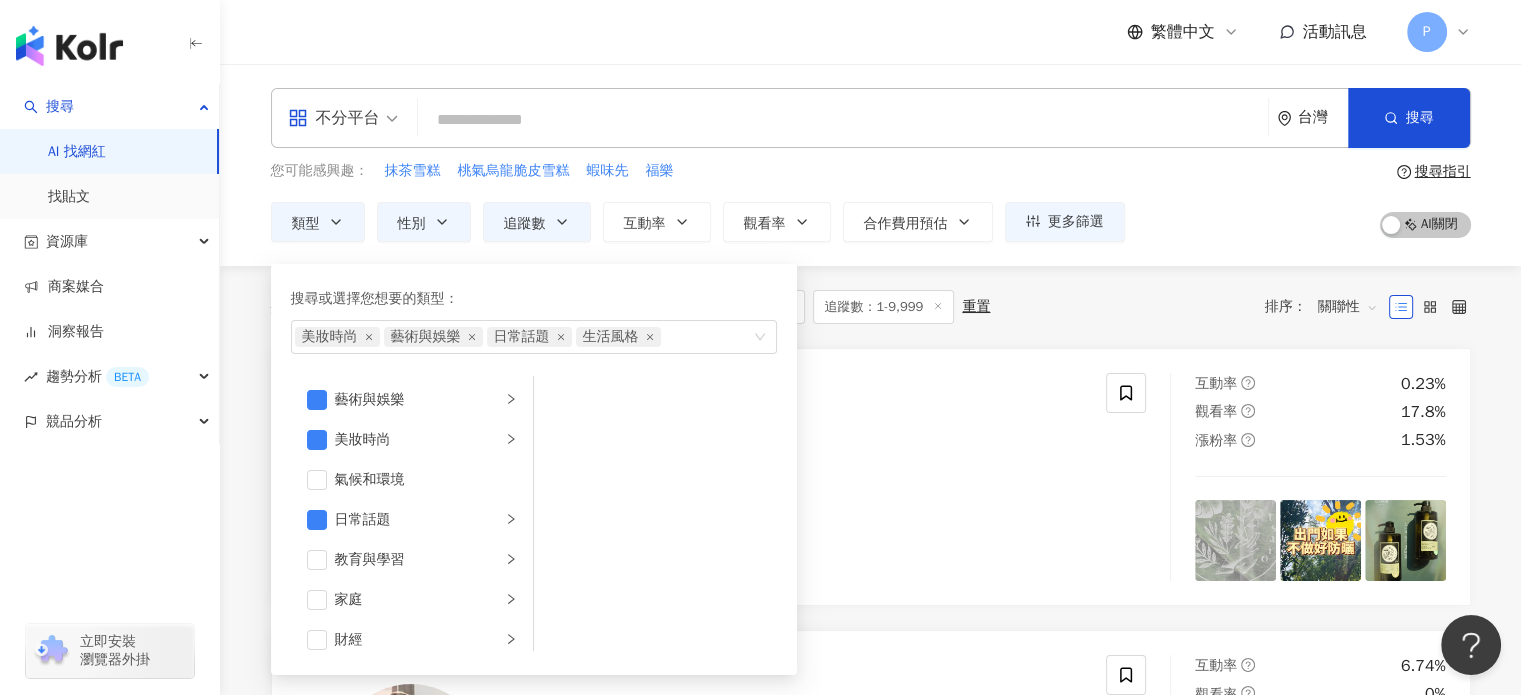 click on "不分平台 台灣 搜尋 243afe07-66c5-48b1-bfa7-23126d509e6d [PERSON_NAME]. 2,124   追蹤者 菜菜 tiktok-icon 8,792   追蹤者 菜菜 125,142   追蹤者 菜菜 1,435   追蹤者 [PERSON_NAME] 2,893   追蹤者 您可能感興趣： 抹茶雪糕  桃氣烏龍脆皮雪糕  蝦味先  福樂  類型 搜尋或選擇您想要的類型： 美妝時尚 藝術與娛樂 日常話題 生活風格   藝術與娛樂 美妝時尚 氣候和環境 日常話題 教育與學習 家庭 財經 美食 命理占卜 遊戲 法政社會 生活風格 影視娛樂 醫療與健康 寵物 攝影 感情 宗教 促購導購 運動 科技 交通工具 旅遊 成人 性別 追蹤數 互動率 觀看率 合作費用預估  更多篩選 不限 女 男 其他 *  -  **** 不限 小型 奈米網紅 (<1萬) 微型網紅 (1萬-3萬) 小型網紅 (3萬-5萬) 中型 中小型網紅 (5萬-10萬) 中型網紅 (10萬-30萬) 中大型網紅 (30萬-50萬) 大型 大型網紅 (50萬-100萬) 百萬網紅 (>100萬) 搜尋指引 AI  開啟 AI  關閉" at bounding box center (871, 165) 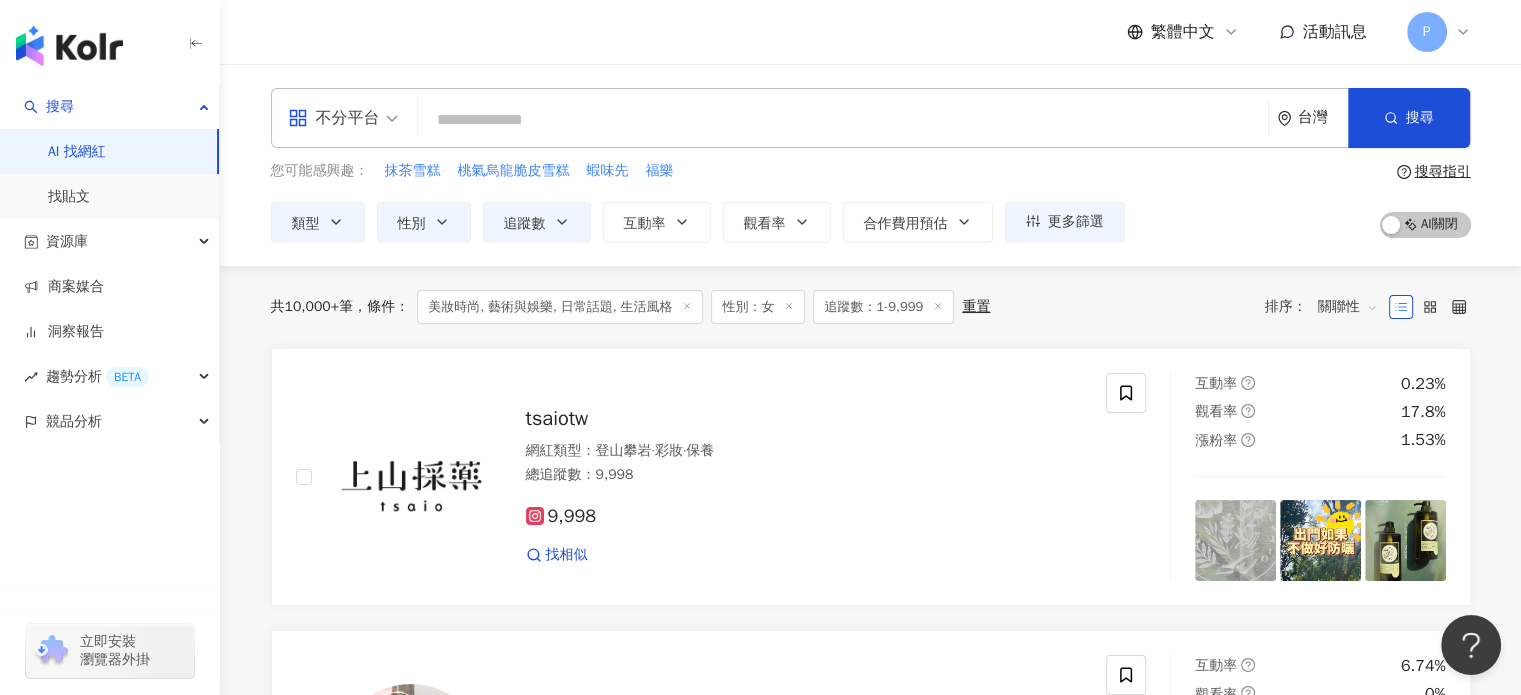 click at bounding box center (69, 46) 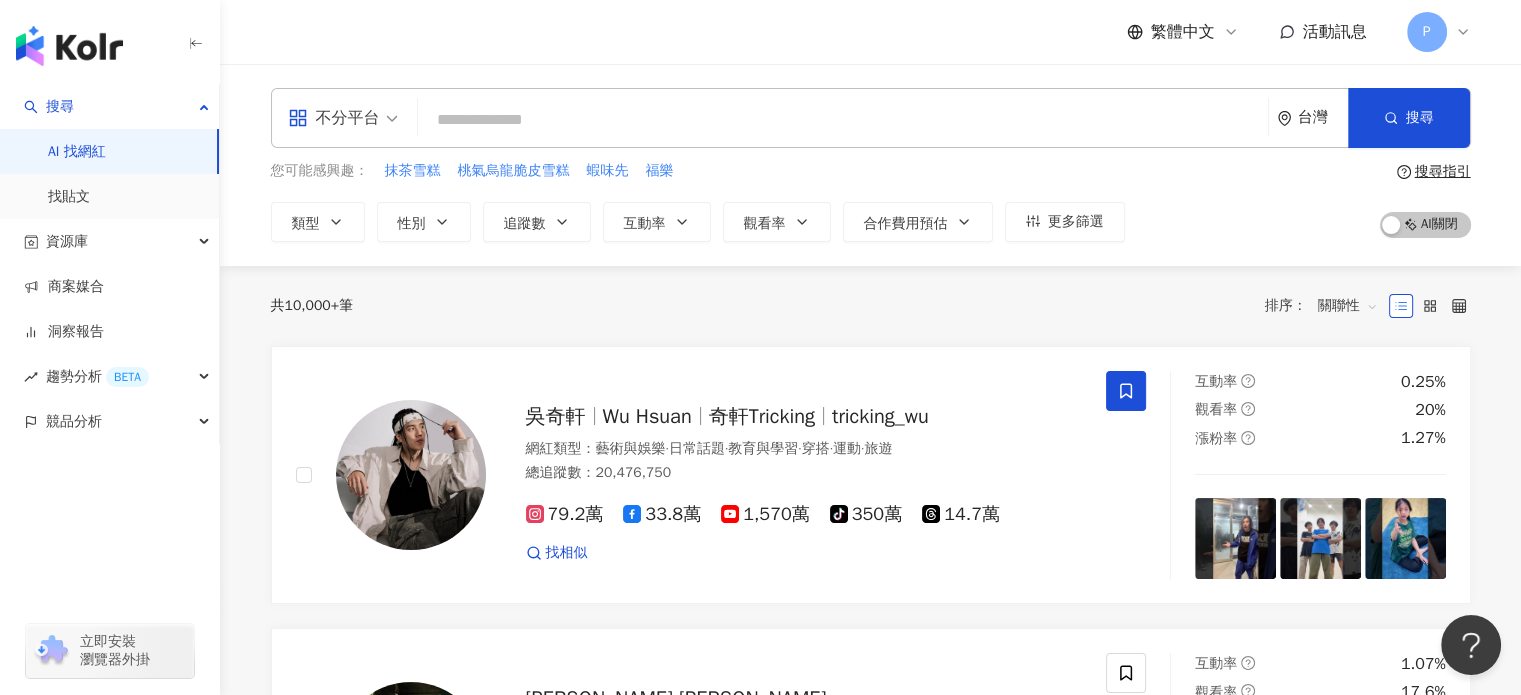 click at bounding box center [843, 120] 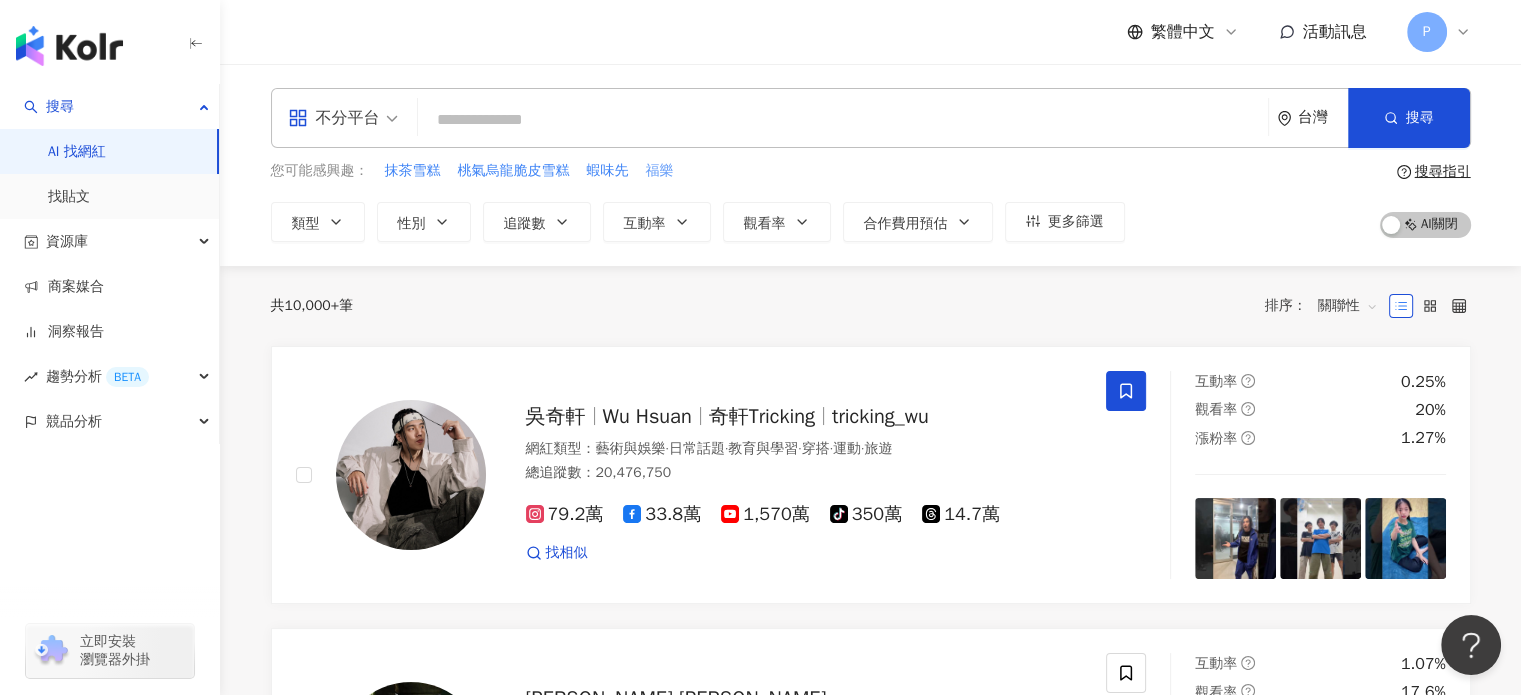 click on "福樂" at bounding box center (660, 171) 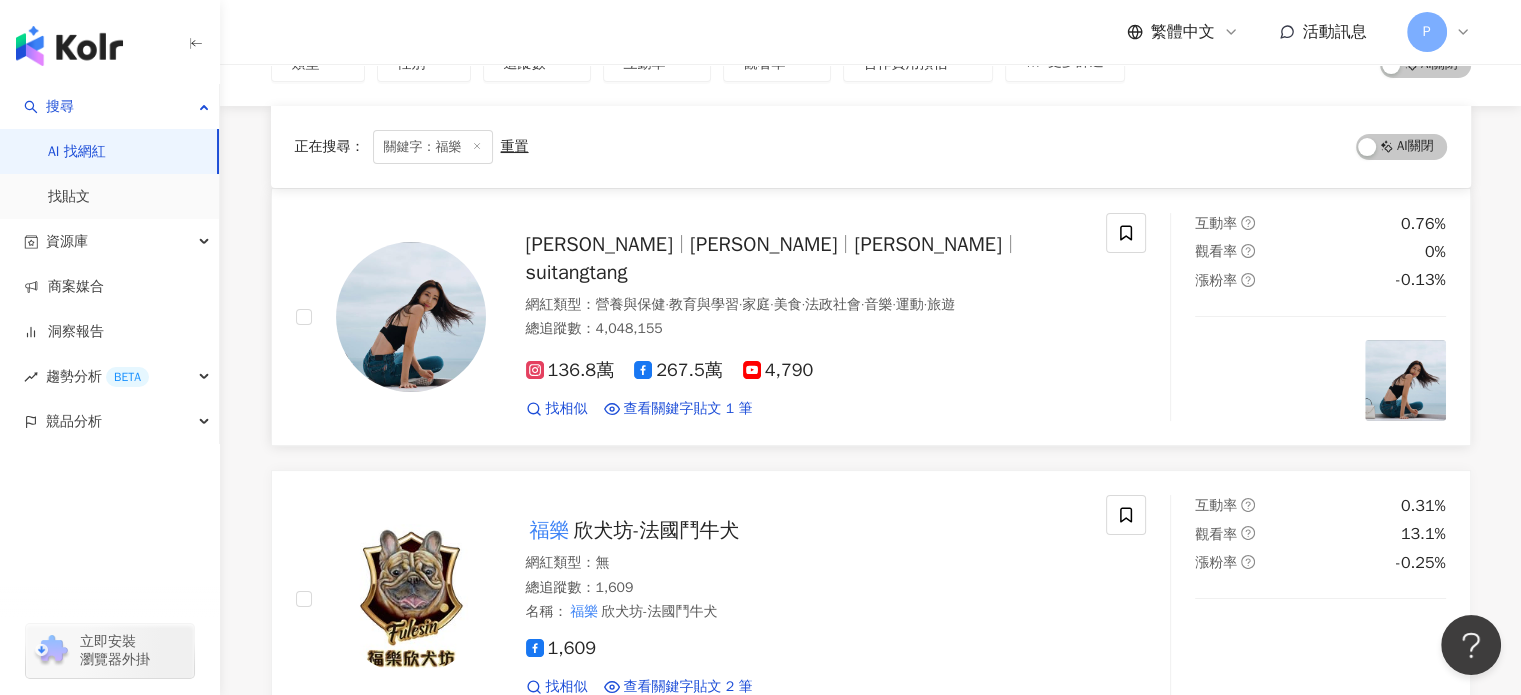 scroll, scrollTop: 0, scrollLeft: 0, axis: both 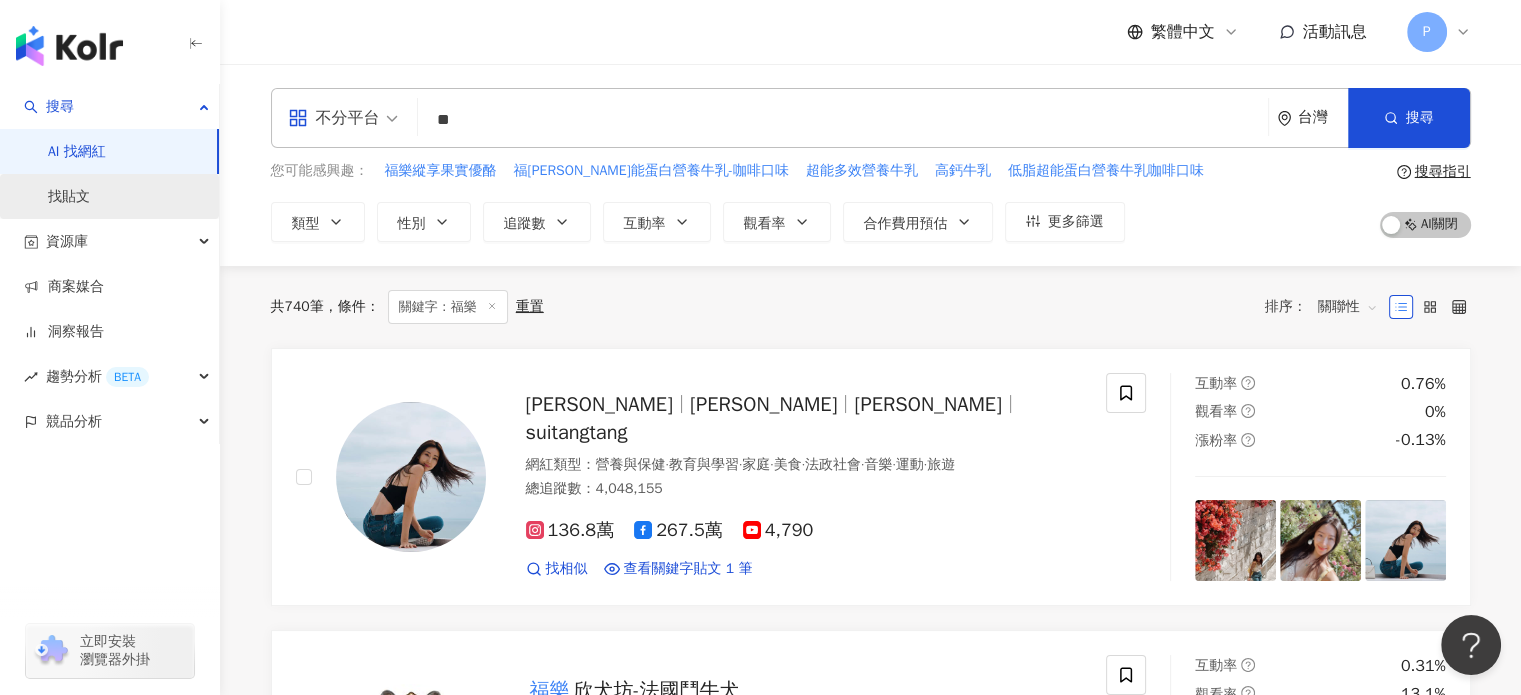 click on "找貼文" at bounding box center (69, 197) 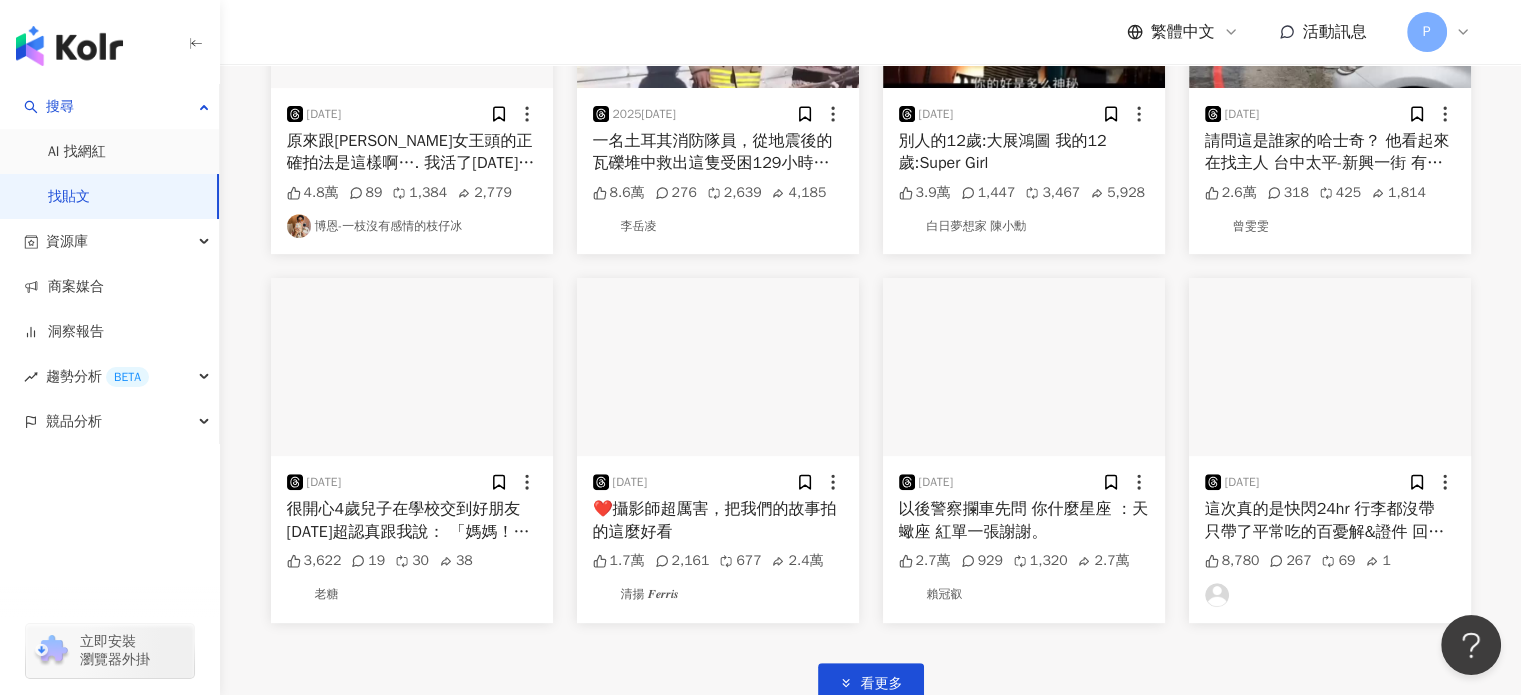scroll, scrollTop: 1079, scrollLeft: 0, axis: vertical 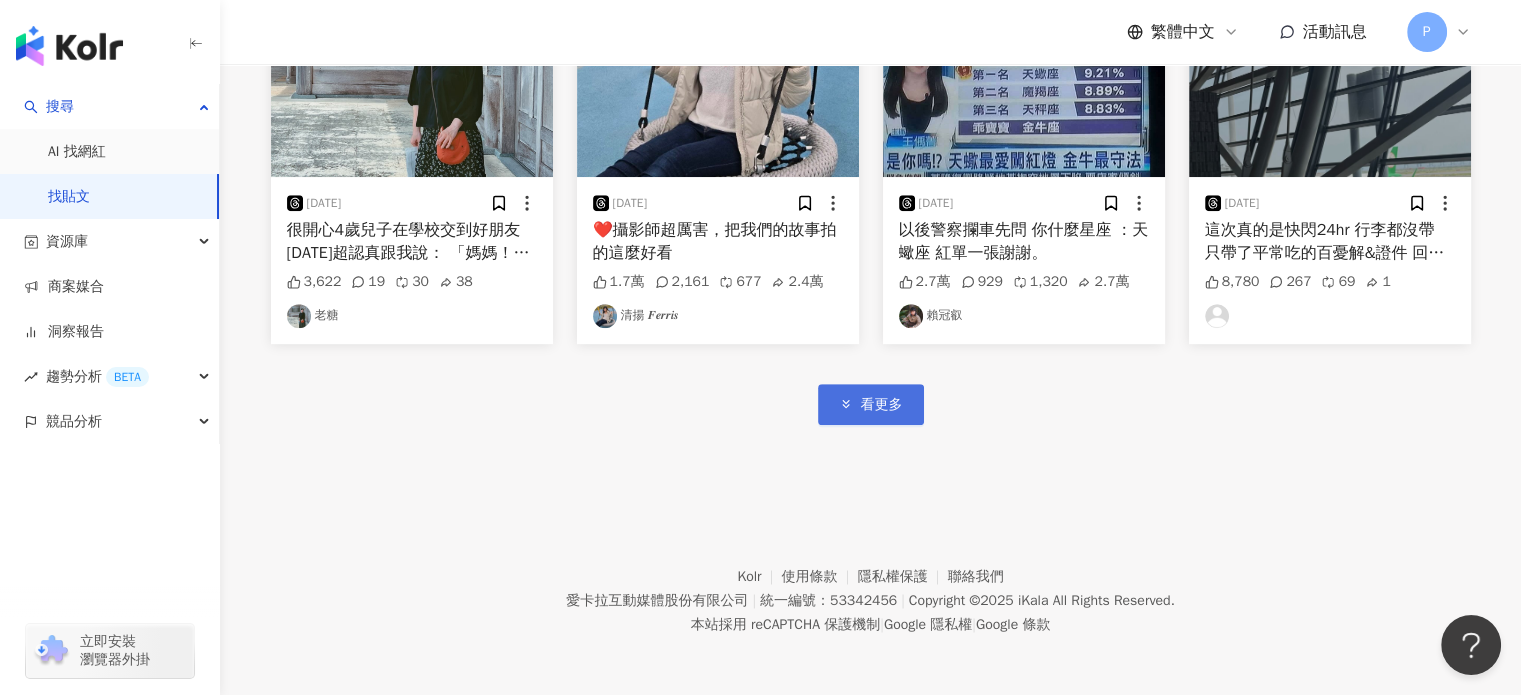 click on "看更多" at bounding box center (882, 405) 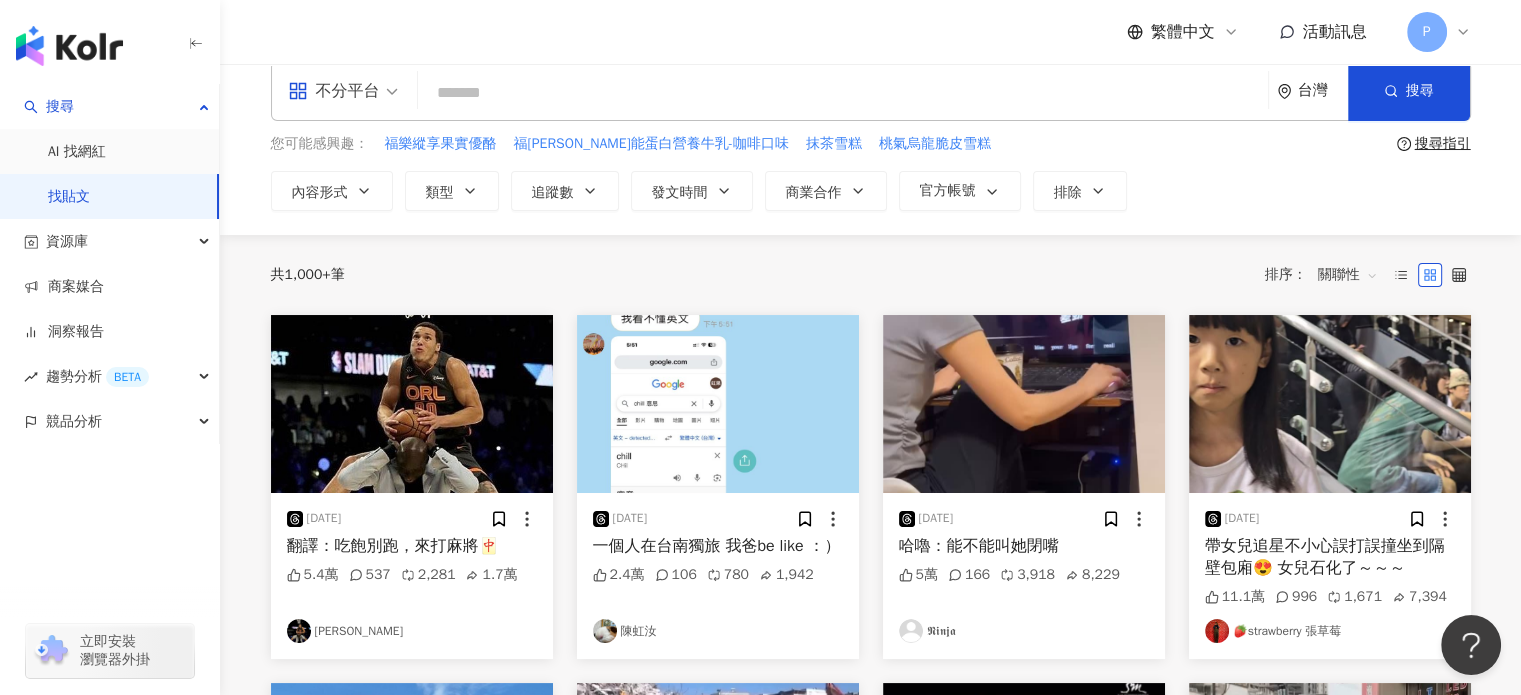 scroll, scrollTop: 0, scrollLeft: 0, axis: both 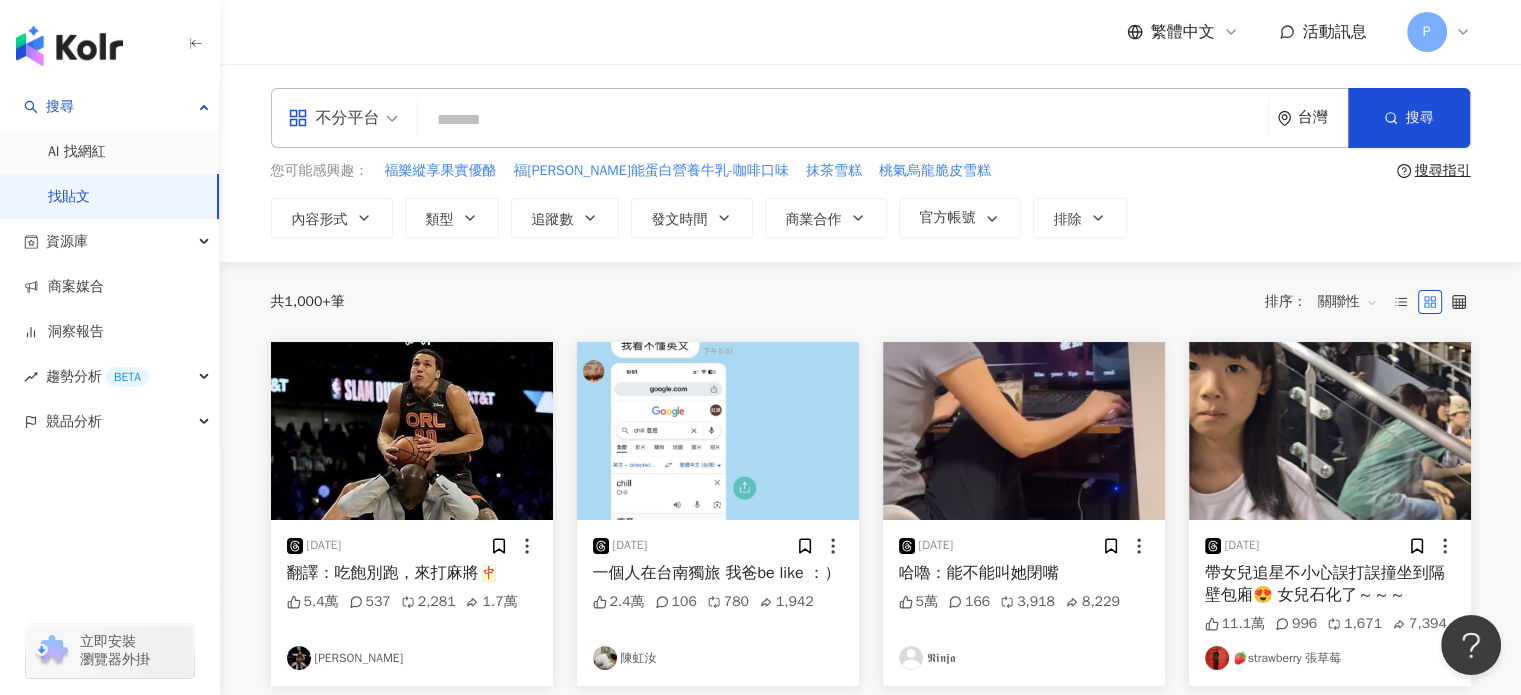 click at bounding box center (843, 119) 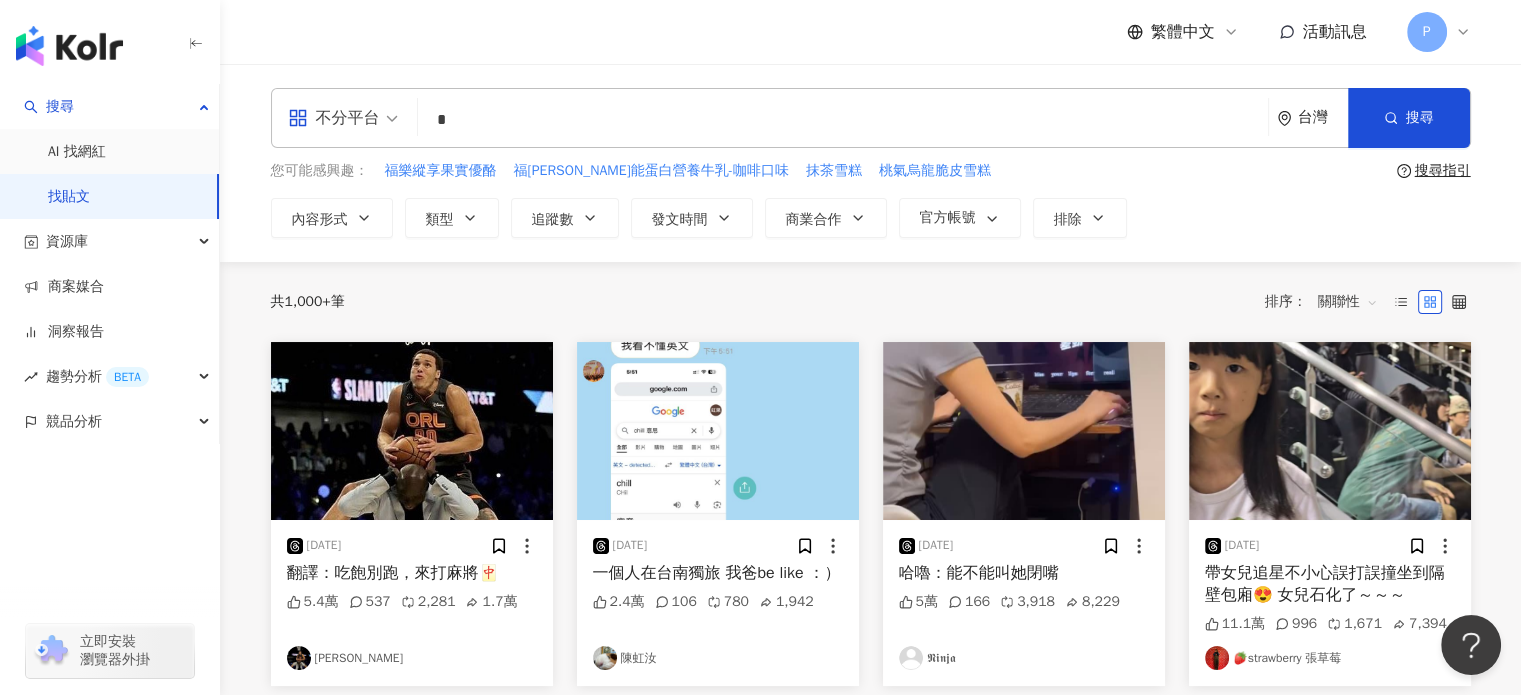 type on "**" 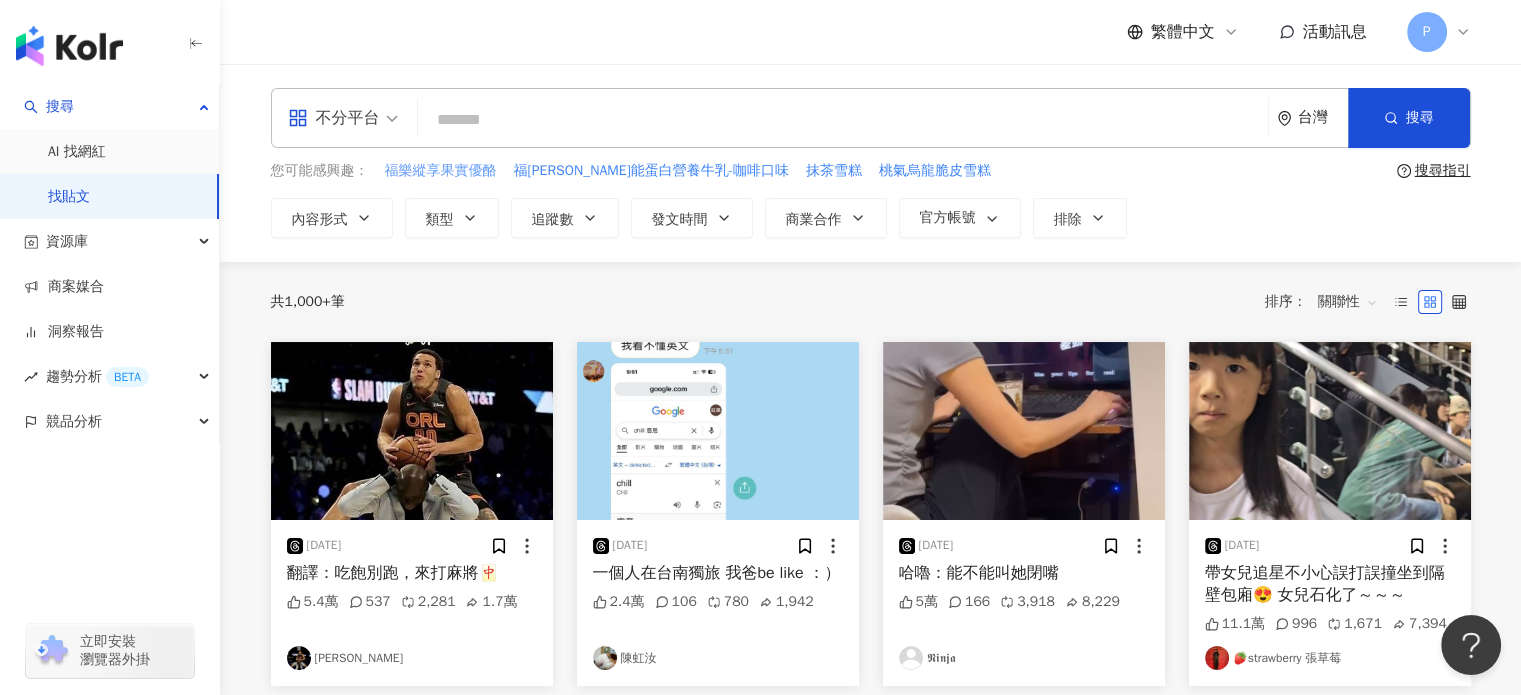 click on "福樂縱享果實優酪" at bounding box center [441, 171] 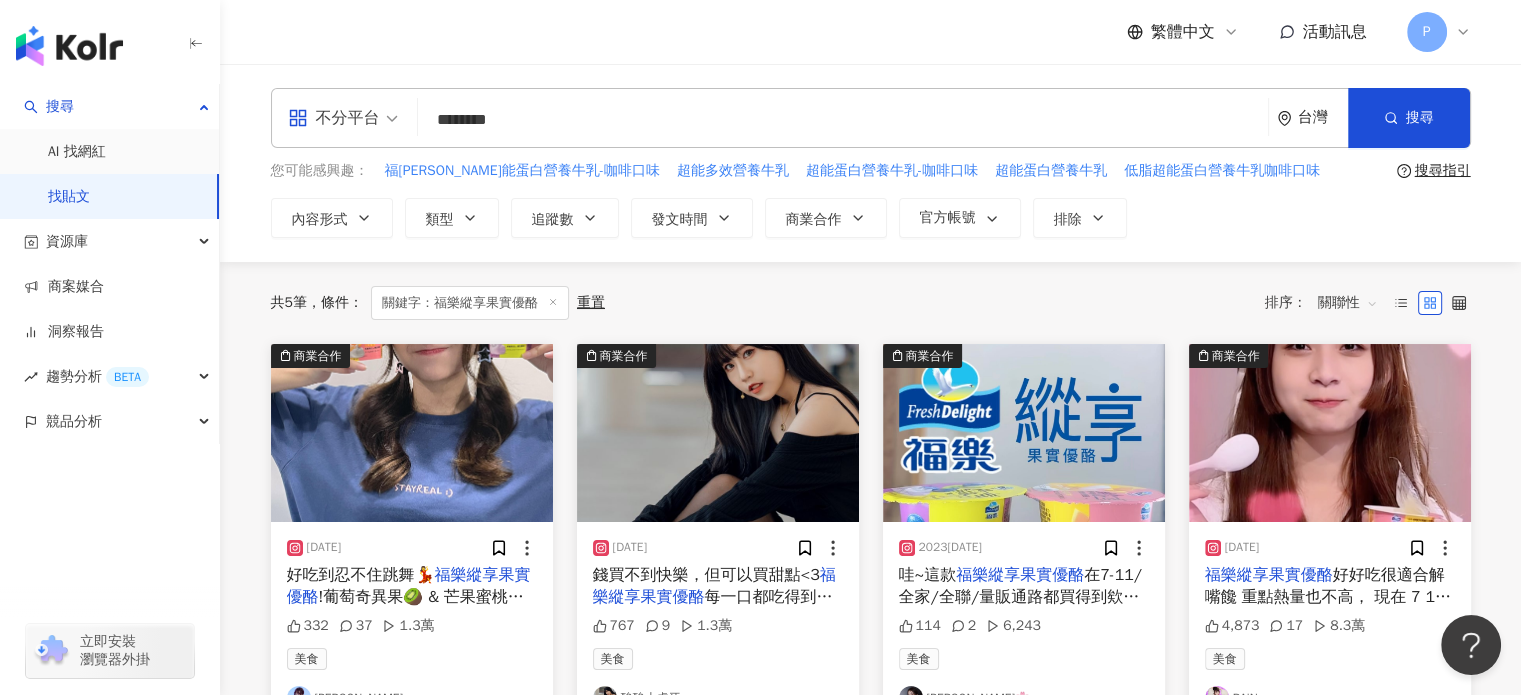 drag, startPoint x: 466, startPoint y: 124, endPoint x: 614, endPoint y: 139, distance: 148.7582 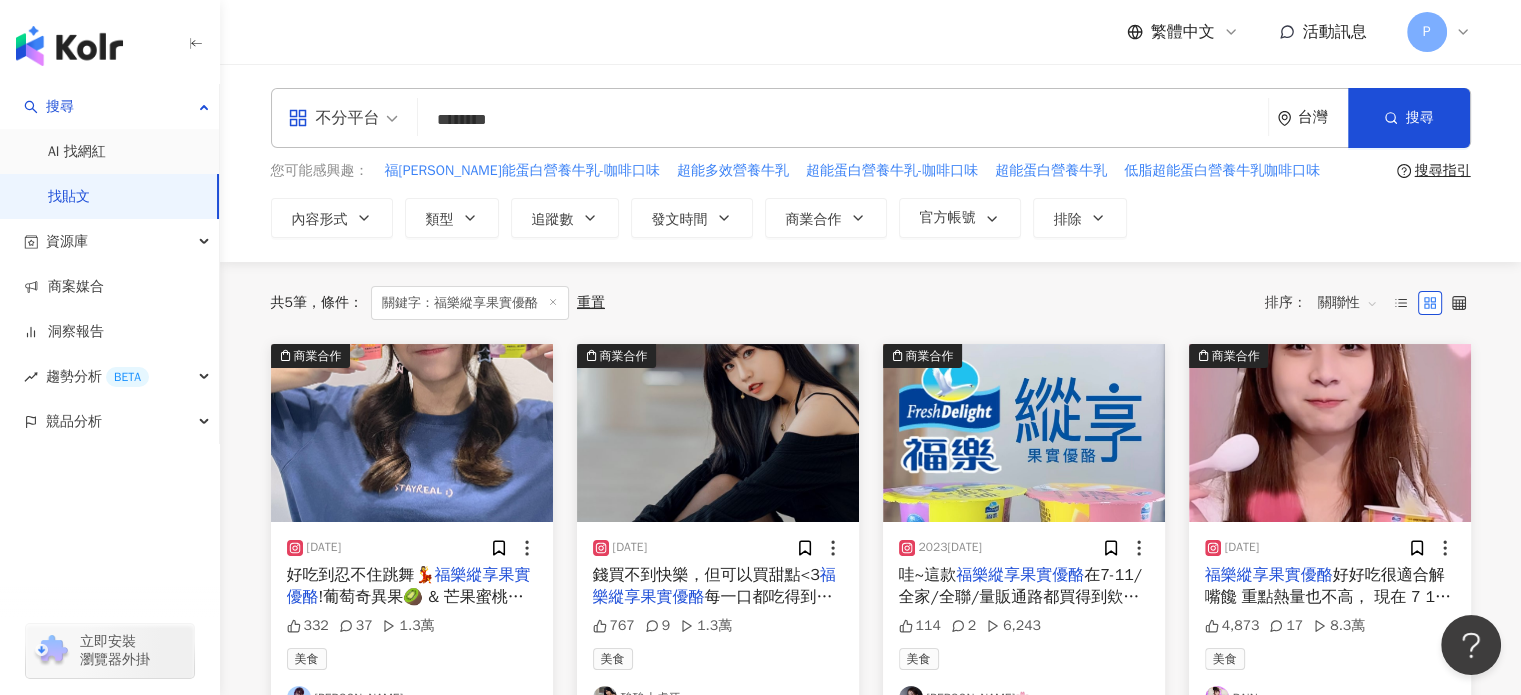 click on "********" at bounding box center (843, 119) 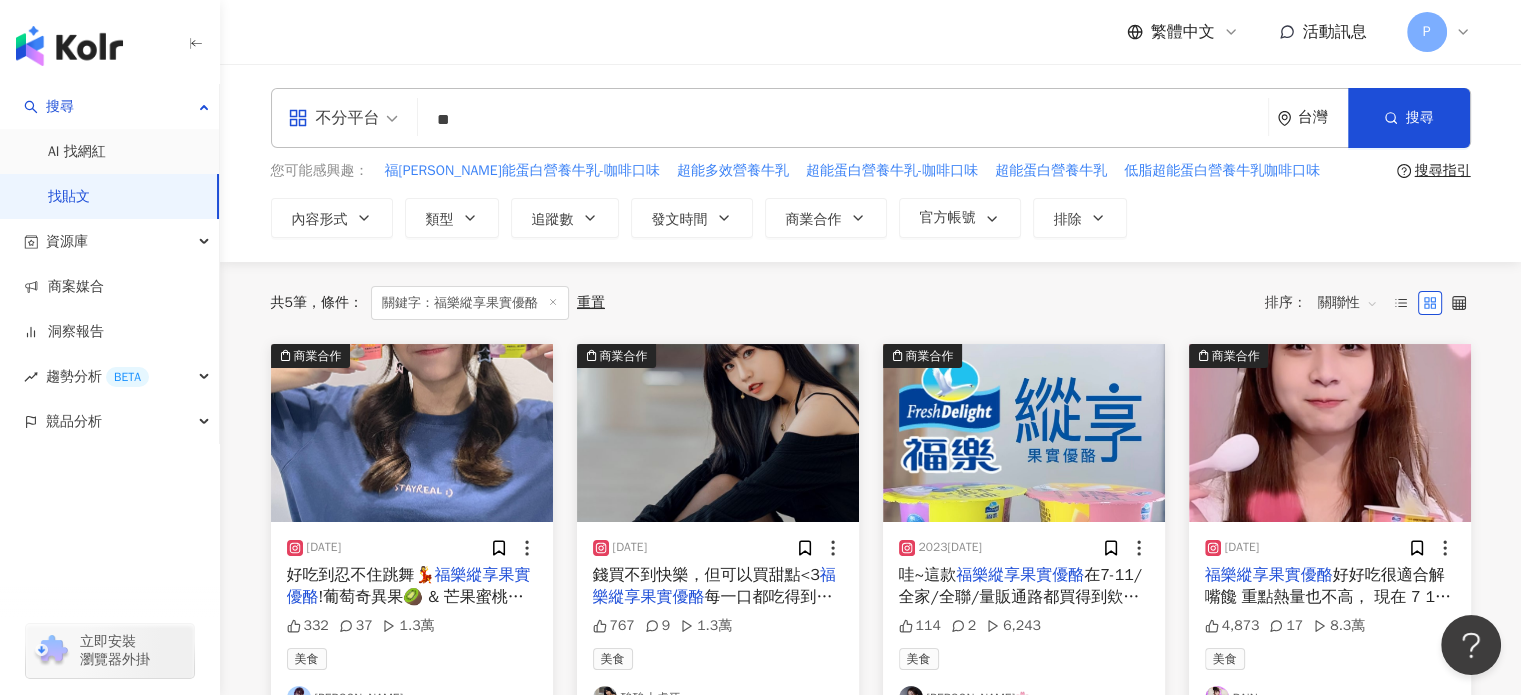 type on "**" 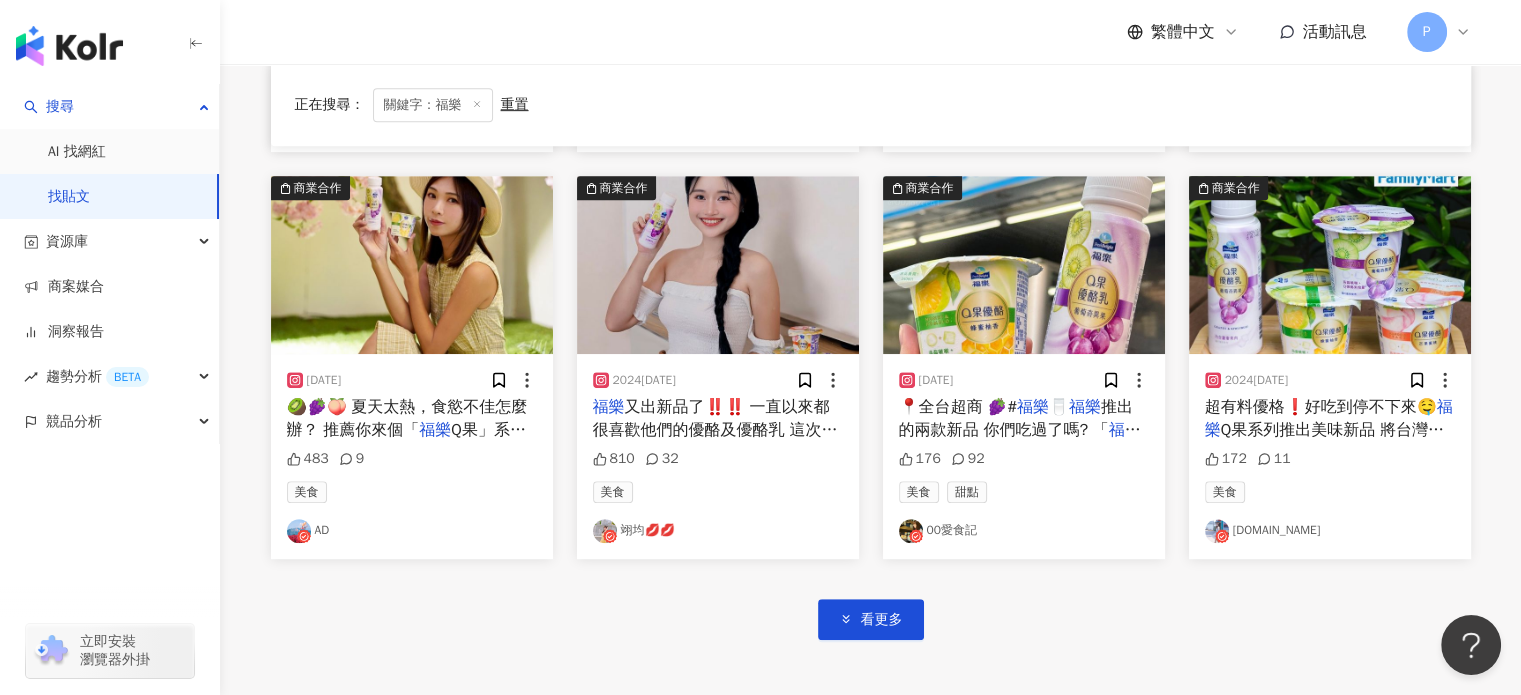 scroll, scrollTop: 1193, scrollLeft: 0, axis: vertical 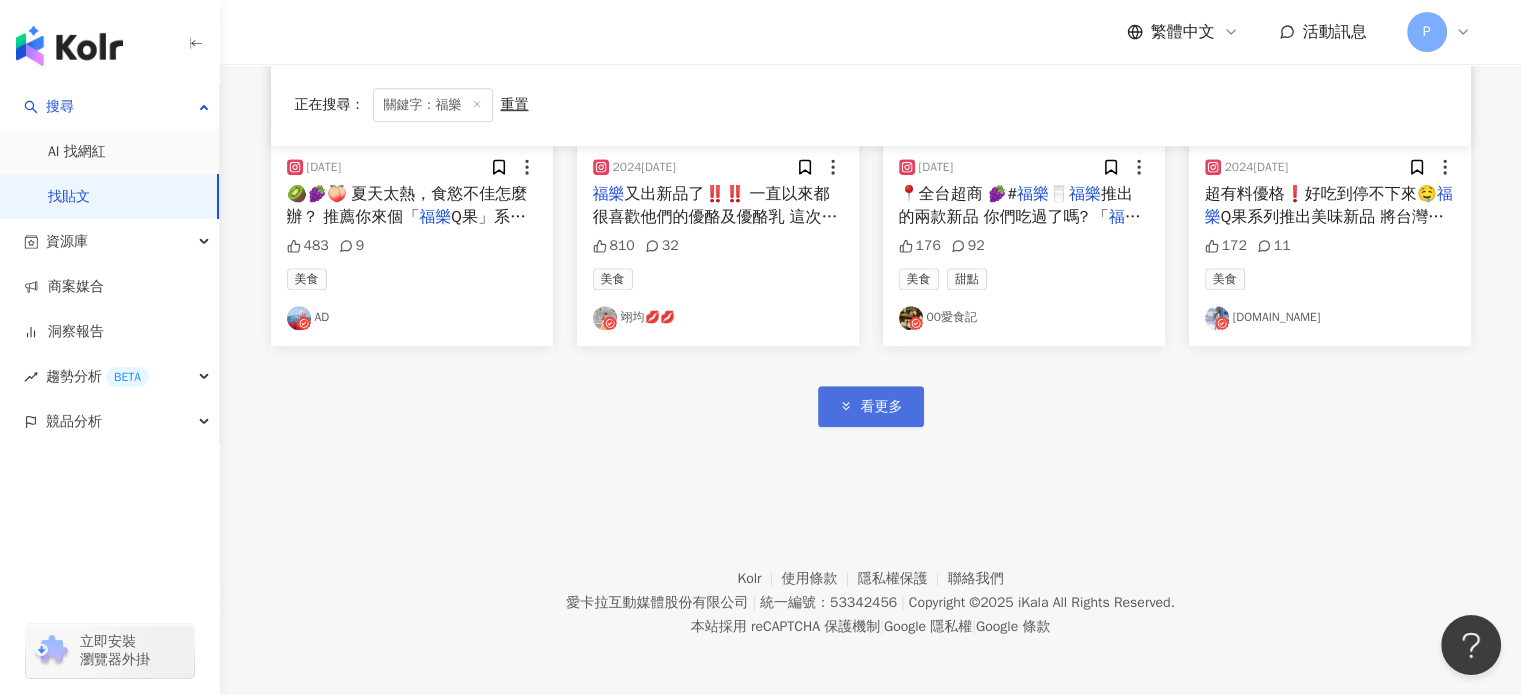click on "看更多" at bounding box center [871, 406] 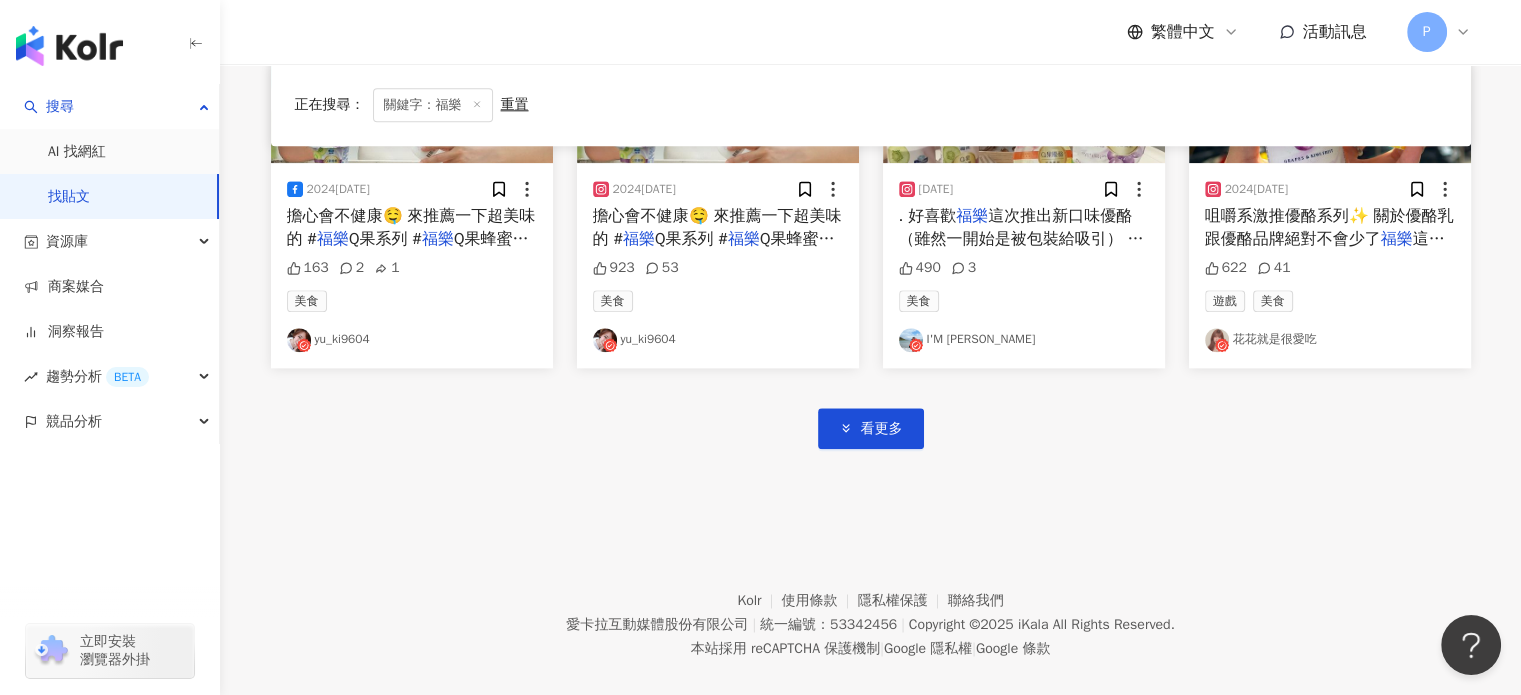 scroll, scrollTop: 2393, scrollLeft: 0, axis: vertical 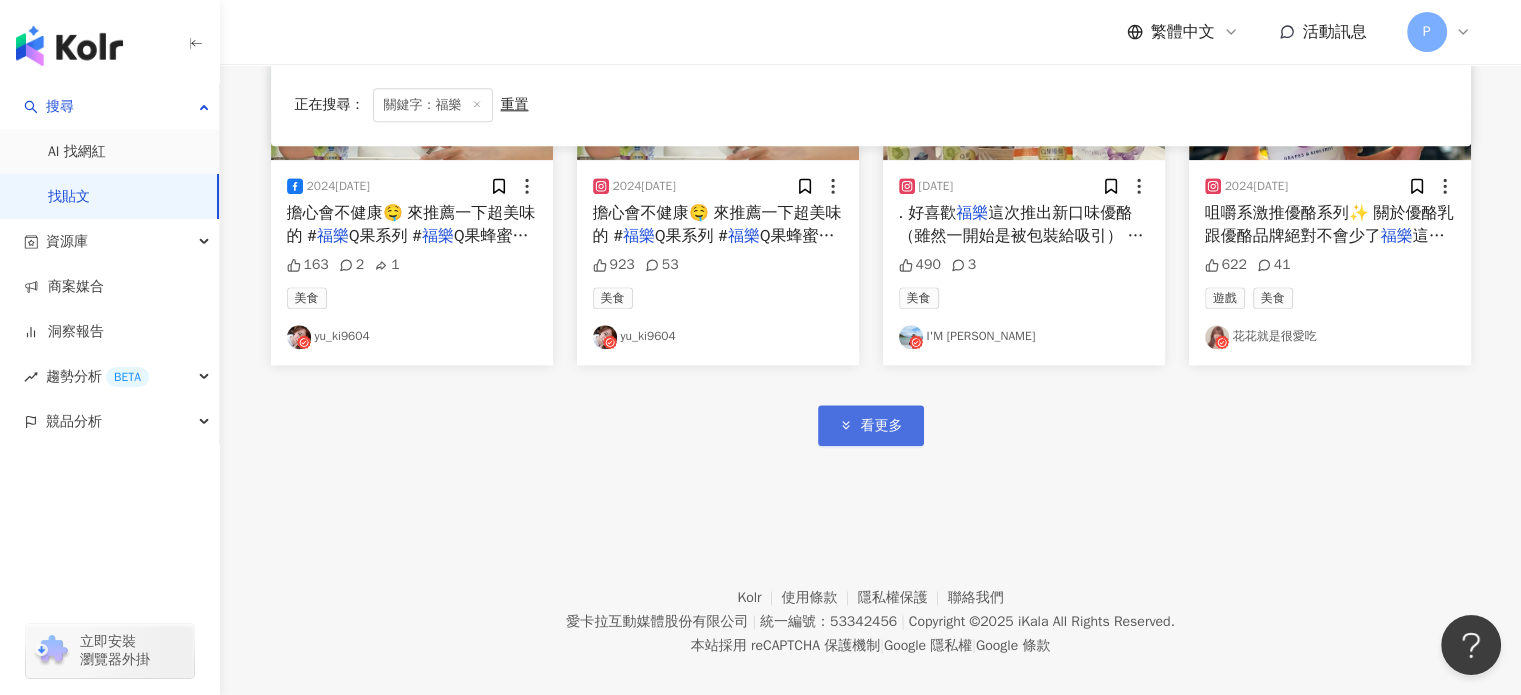 click on "看更多" at bounding box center (882, 426) 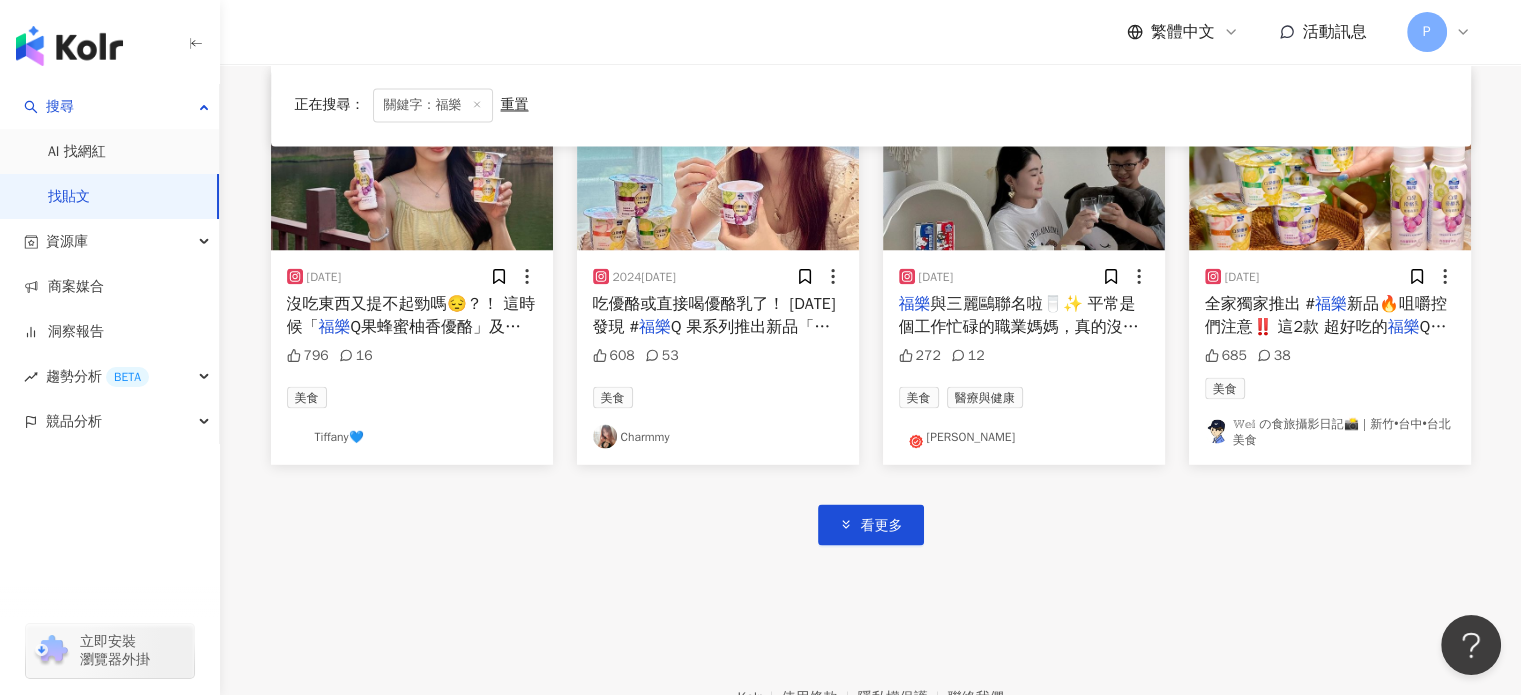 scroll, scrollTop: 3593, scrollLeft: 0, axis: vertical 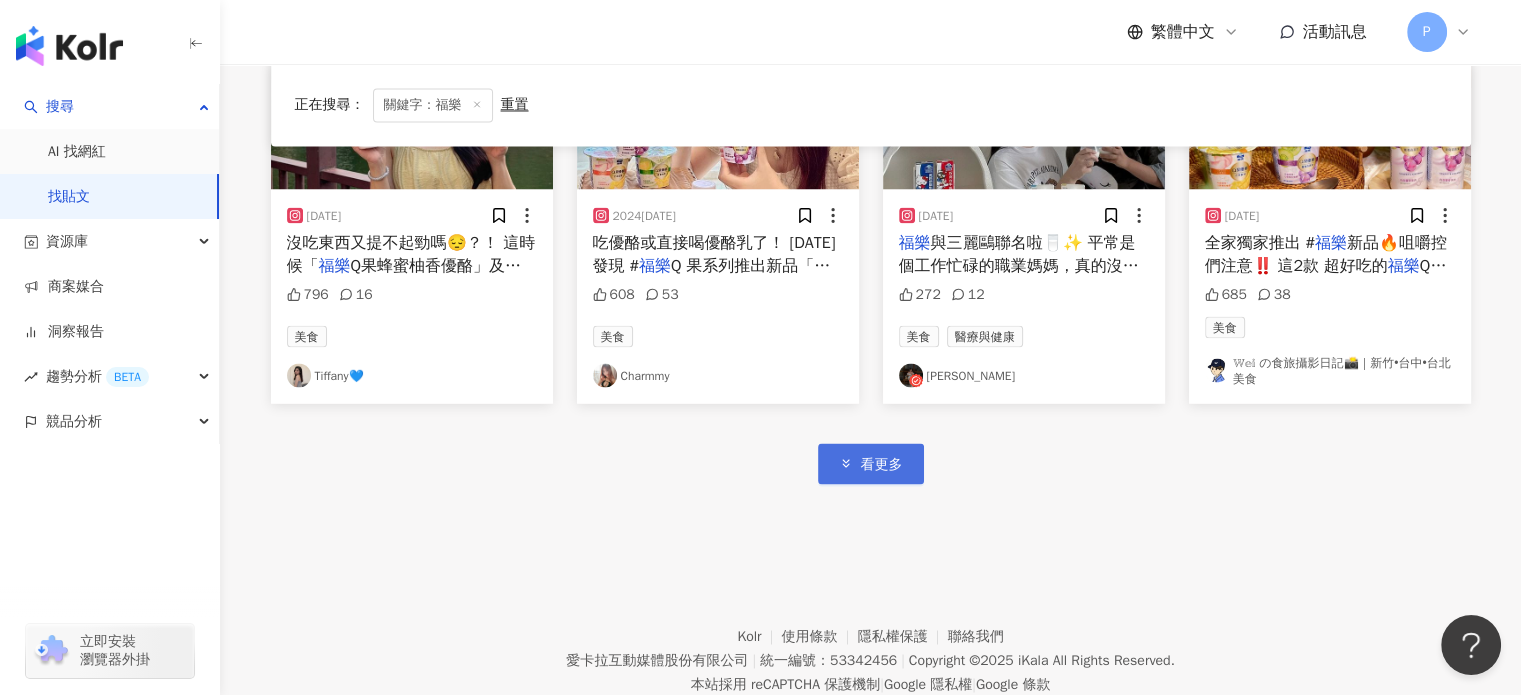 click on "看更多" at bounding box center (871, 463) 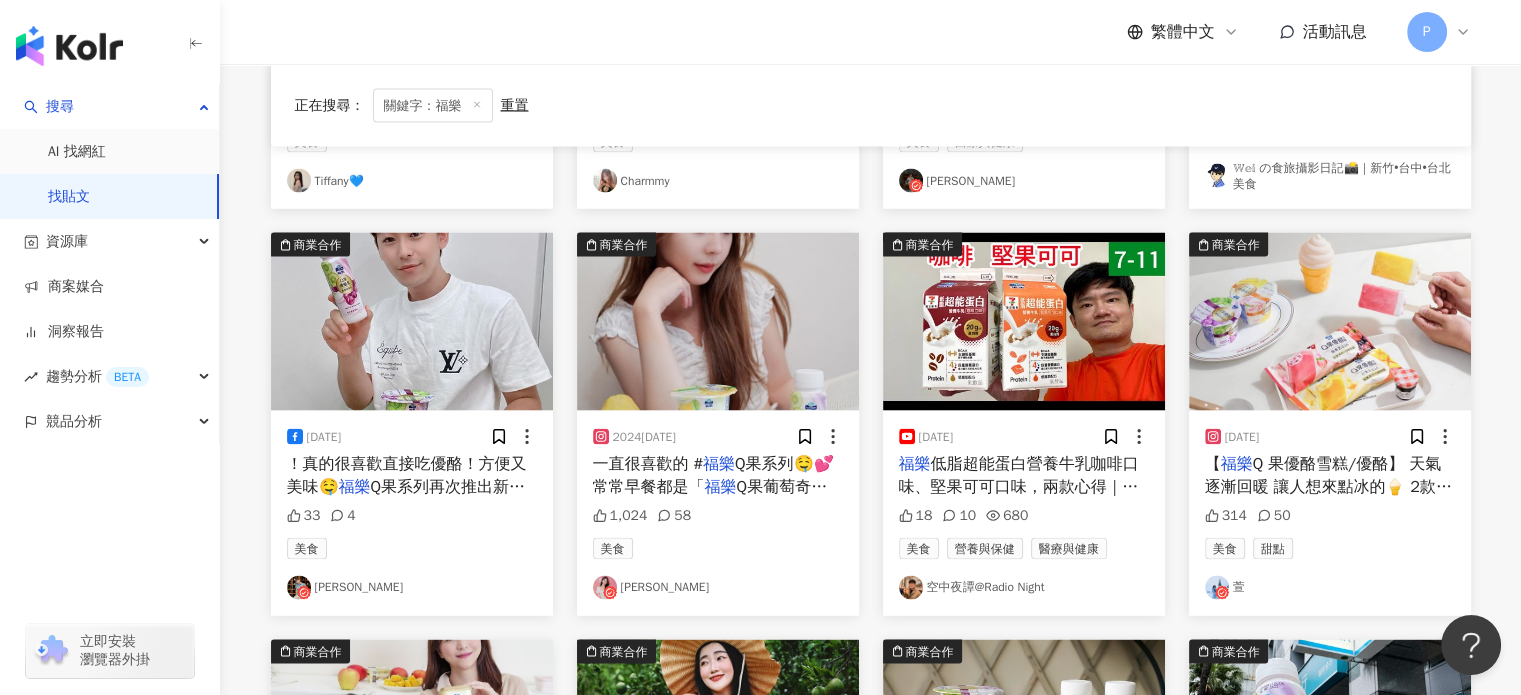 scroll, scrollTop: 3793, scrollLeft: 0, axis: vertical 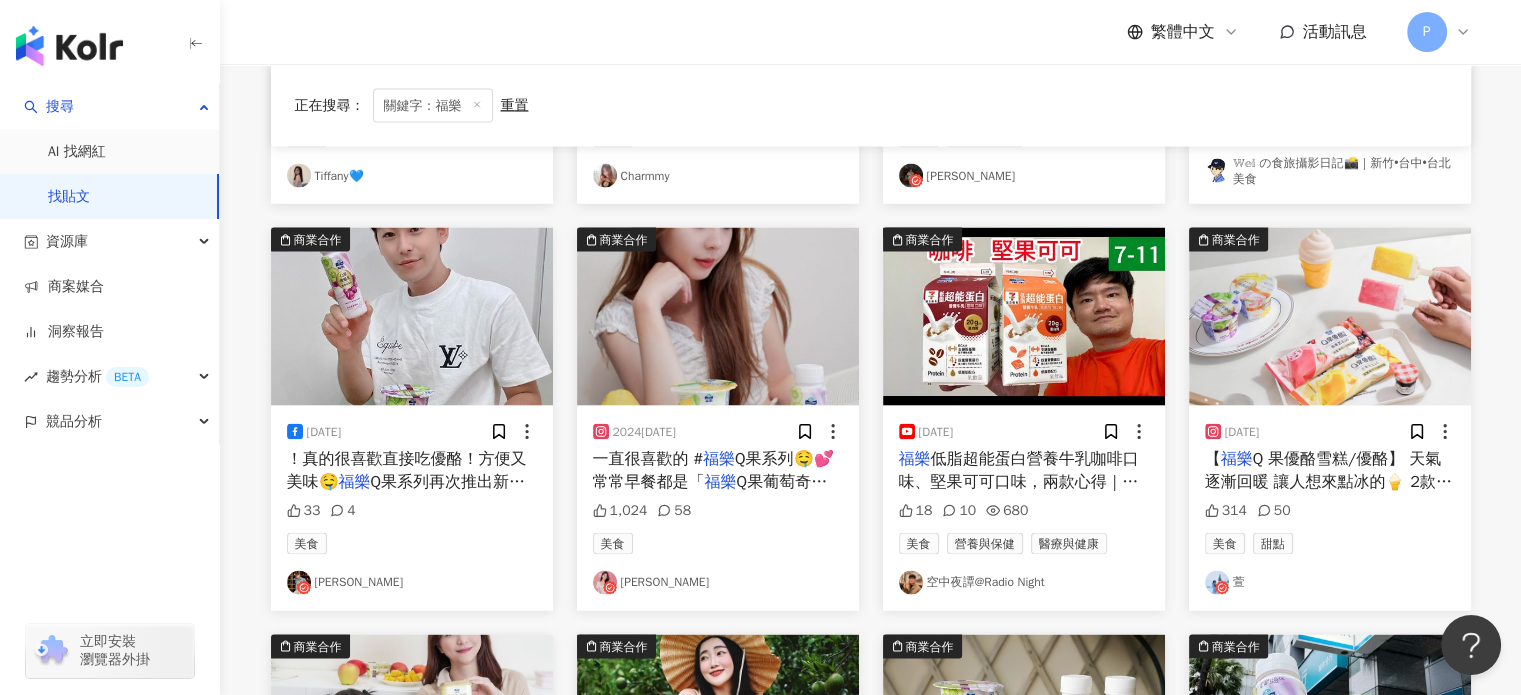 drag, startPoint x: 1343, startPoint y: 466, endPoint x: 1483, endPoint y: 423, distance: 146.45477 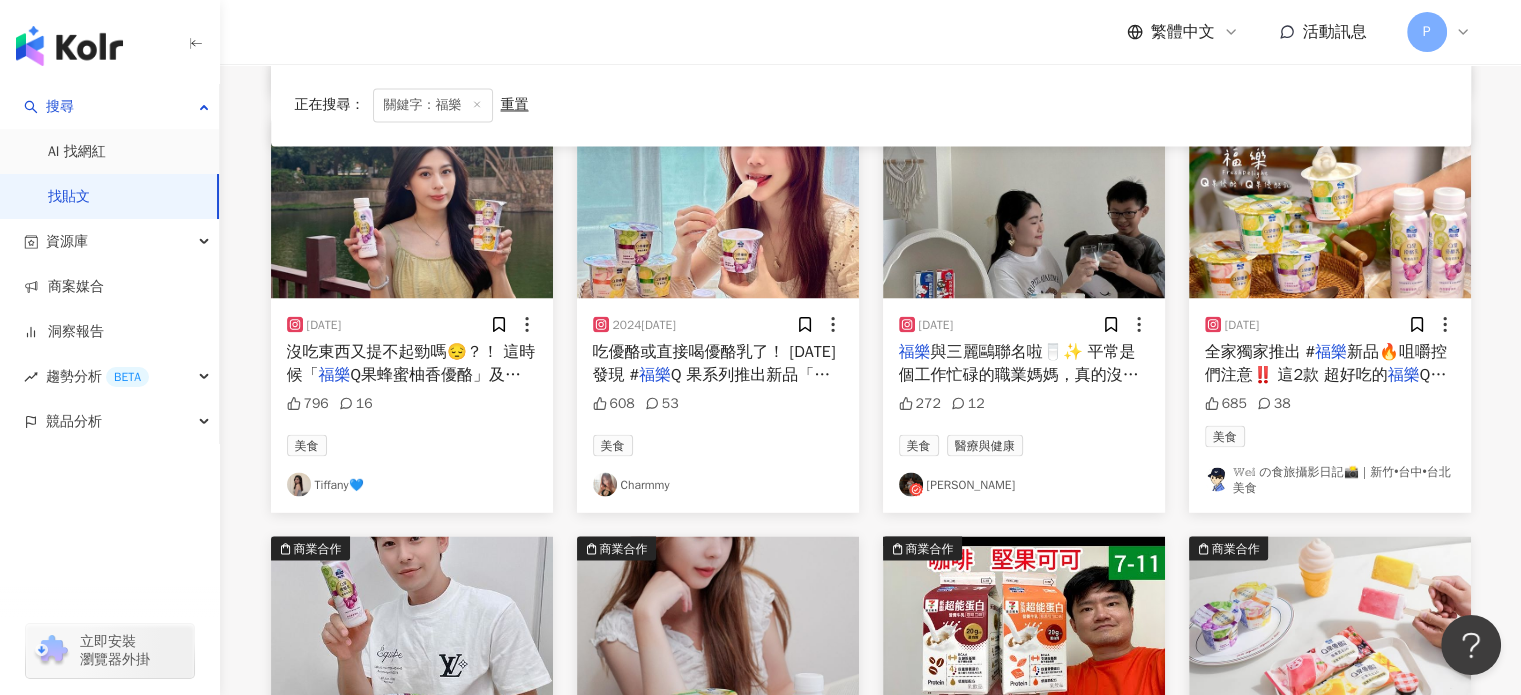 scroll, scrollTop: 3485, scrollLeft: 0, axis: vertical 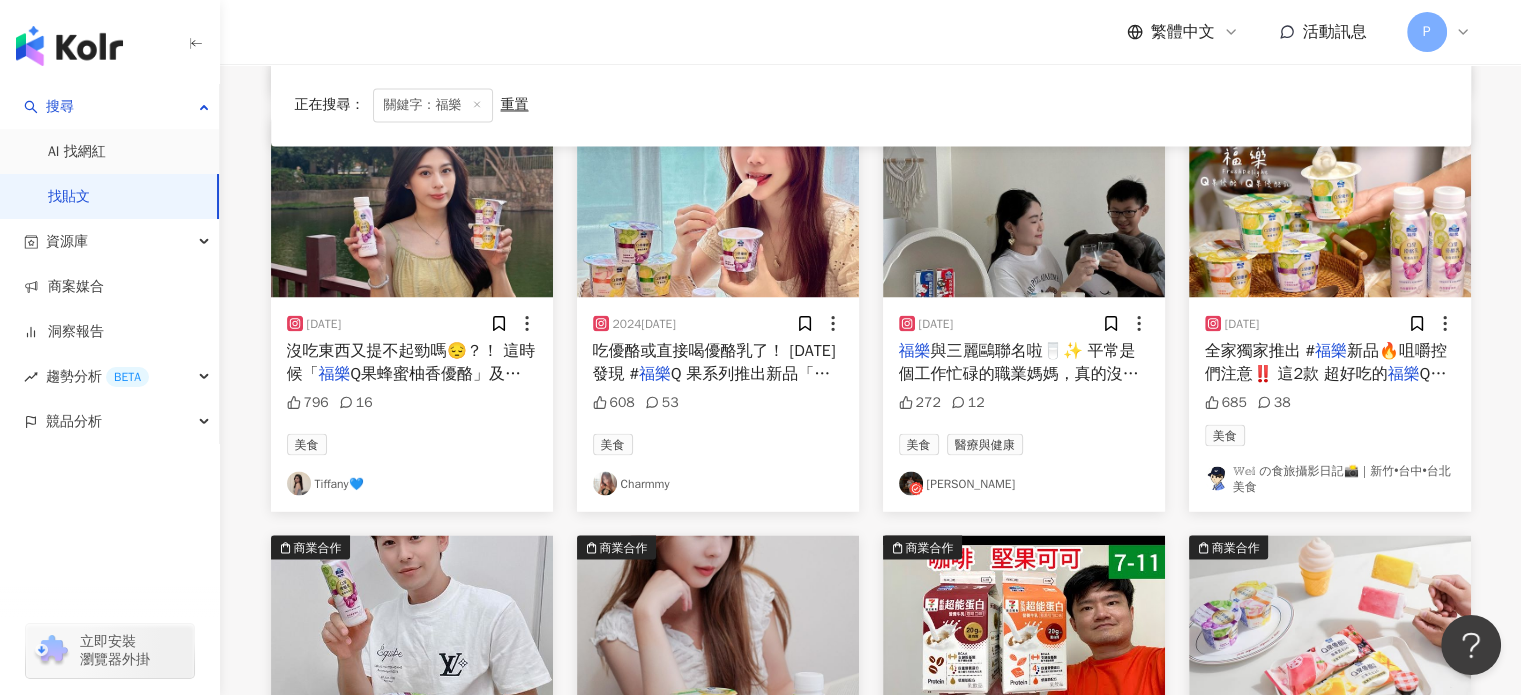 click on "全家獨家推出 #" at bounding box center (1260, 350) 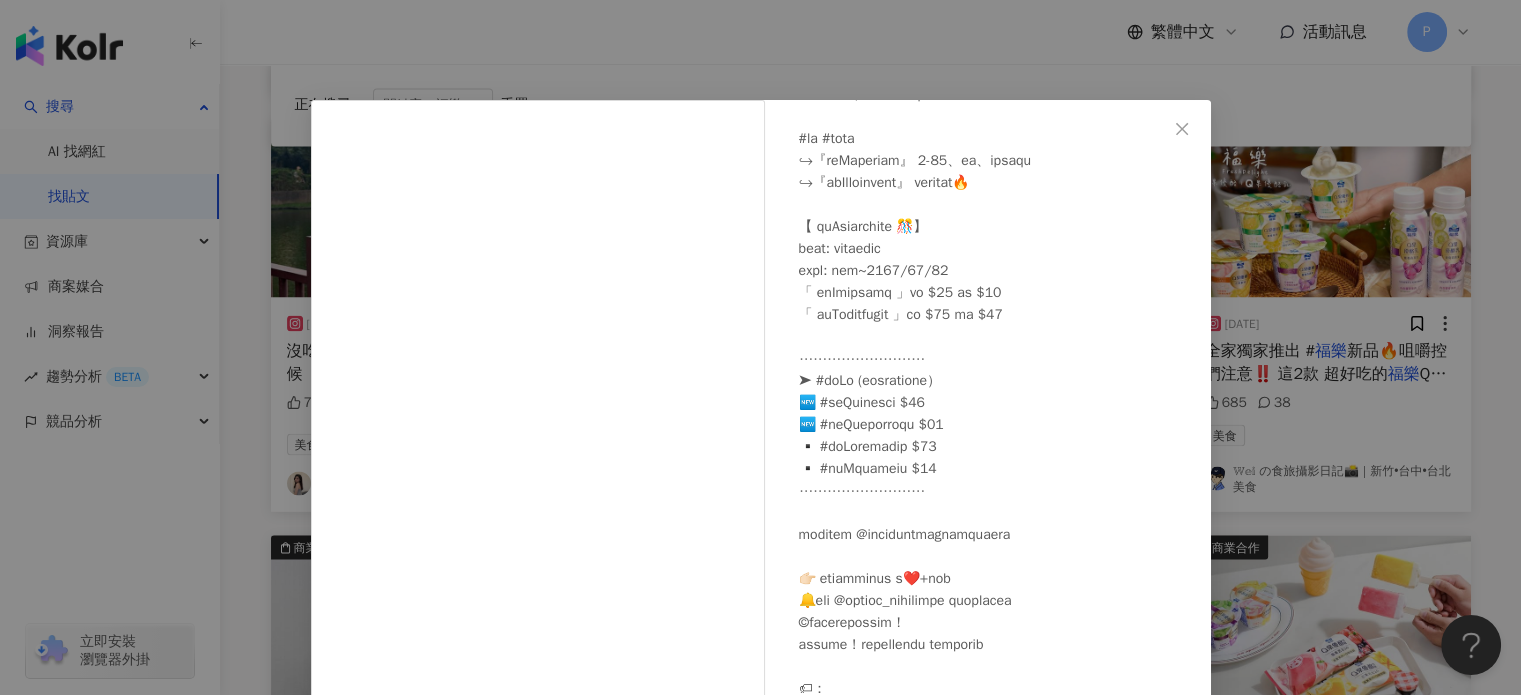 scroll, scrollTop: 0, scrollLeft: 0, axis: both 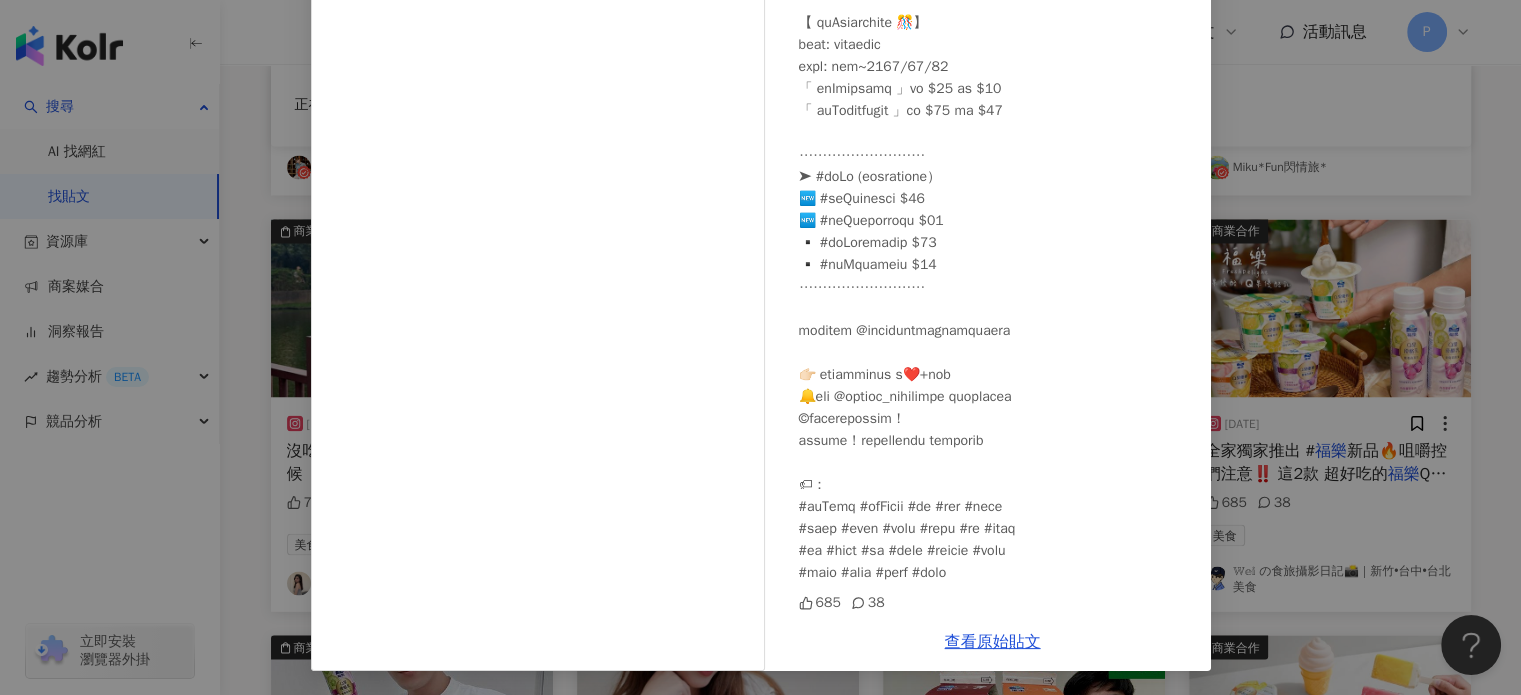 click on "𝕎𝕖𝕚 の食旅攝影日記📸｜新竹•台中•台北 美食 2024[DATE] 38 查看原始貼文" at bounding box center (760, 347) 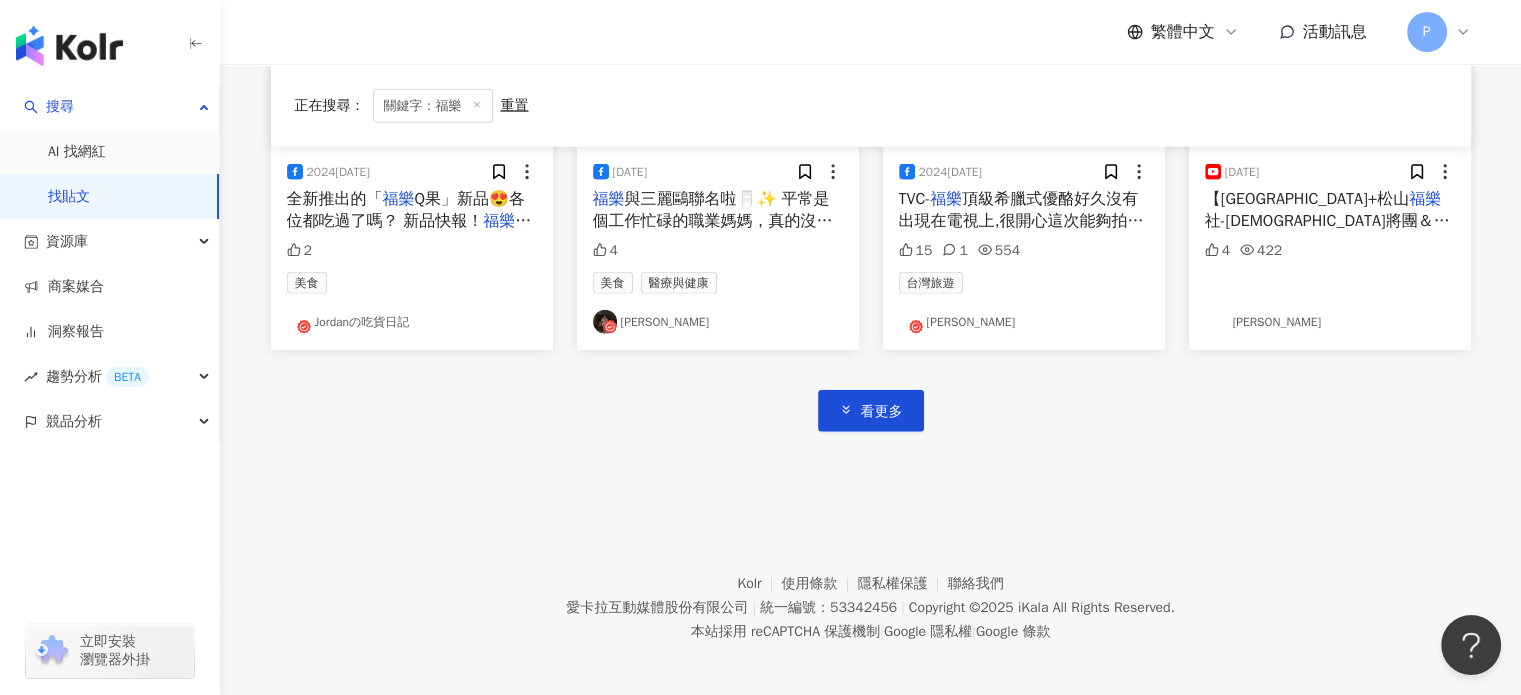 scroll, scrollTop: 4867, scrollLeft: 0, axis: vertical 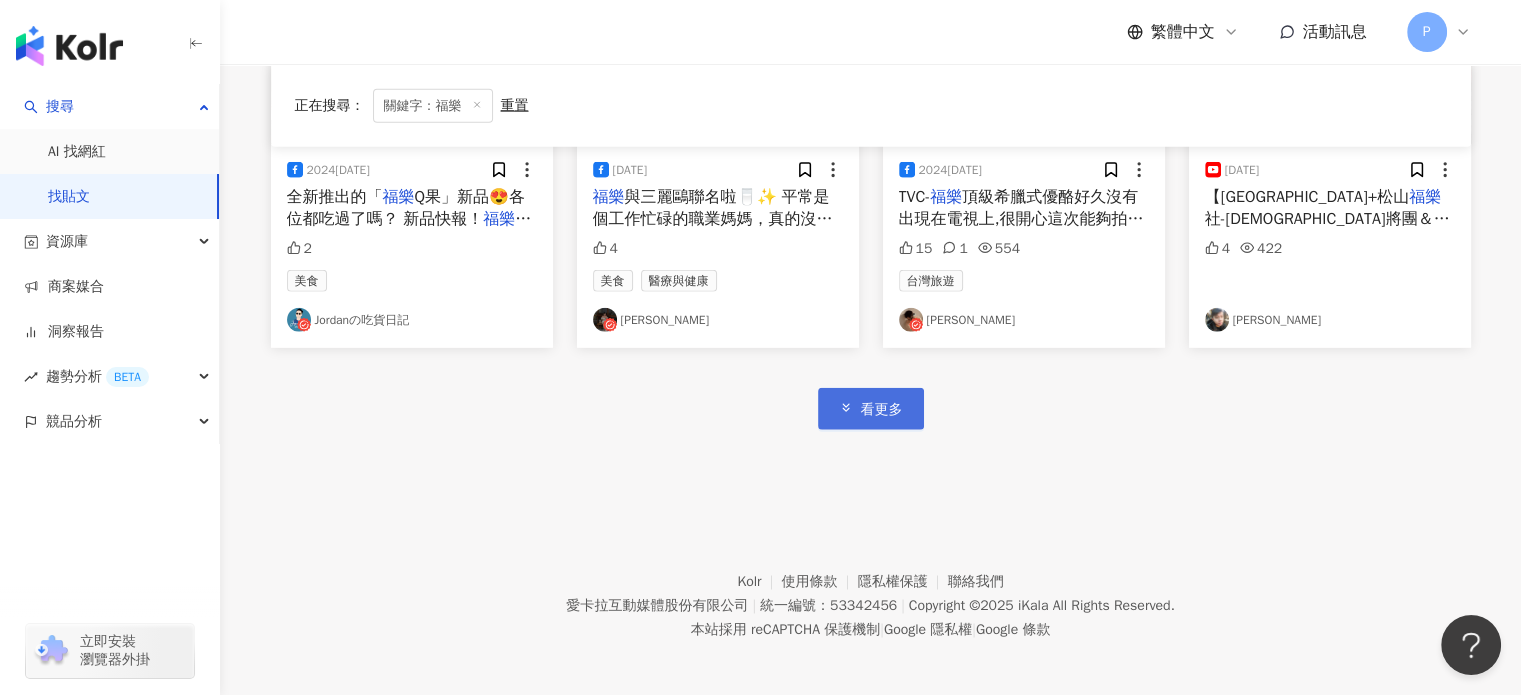 click on "看更多" at bounding box center [871, 408] 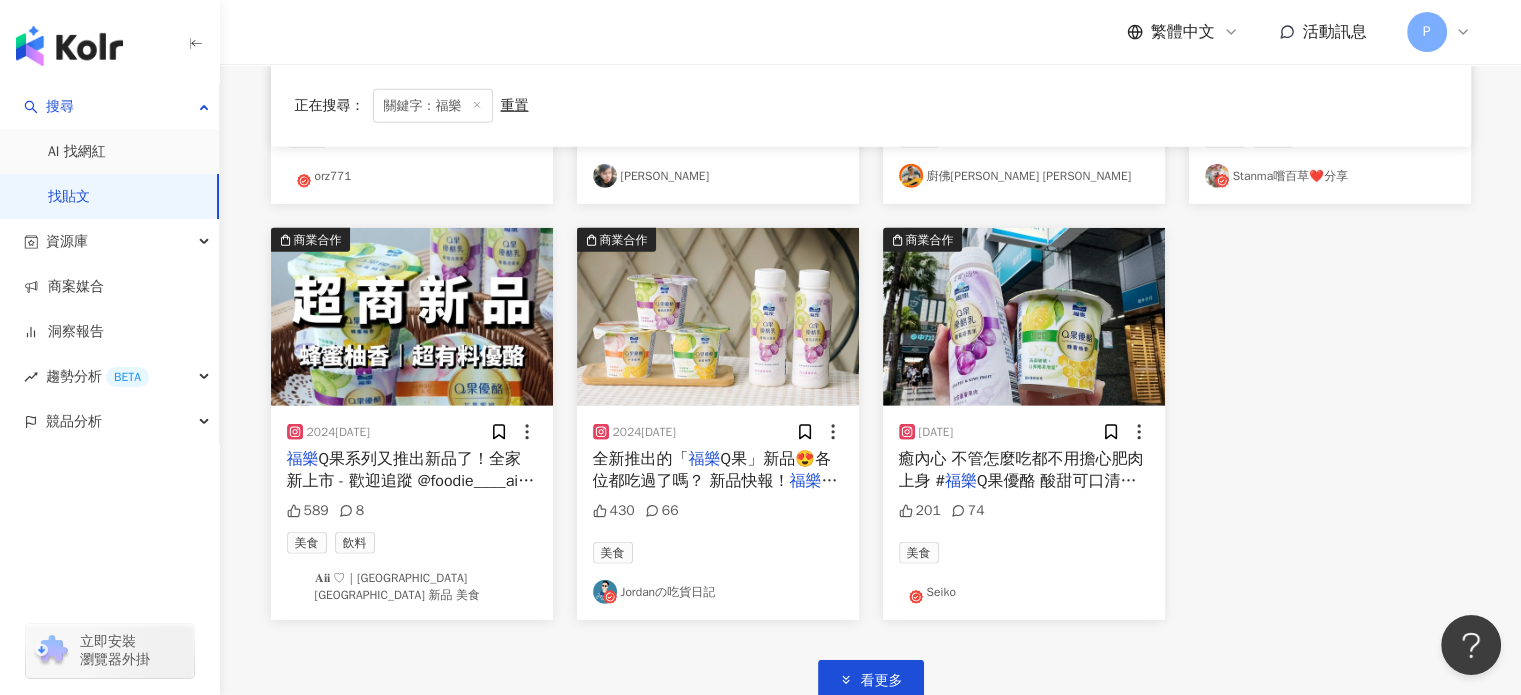scroll, scrollTop: 6067, scrollLeft: 0, axis: vertical 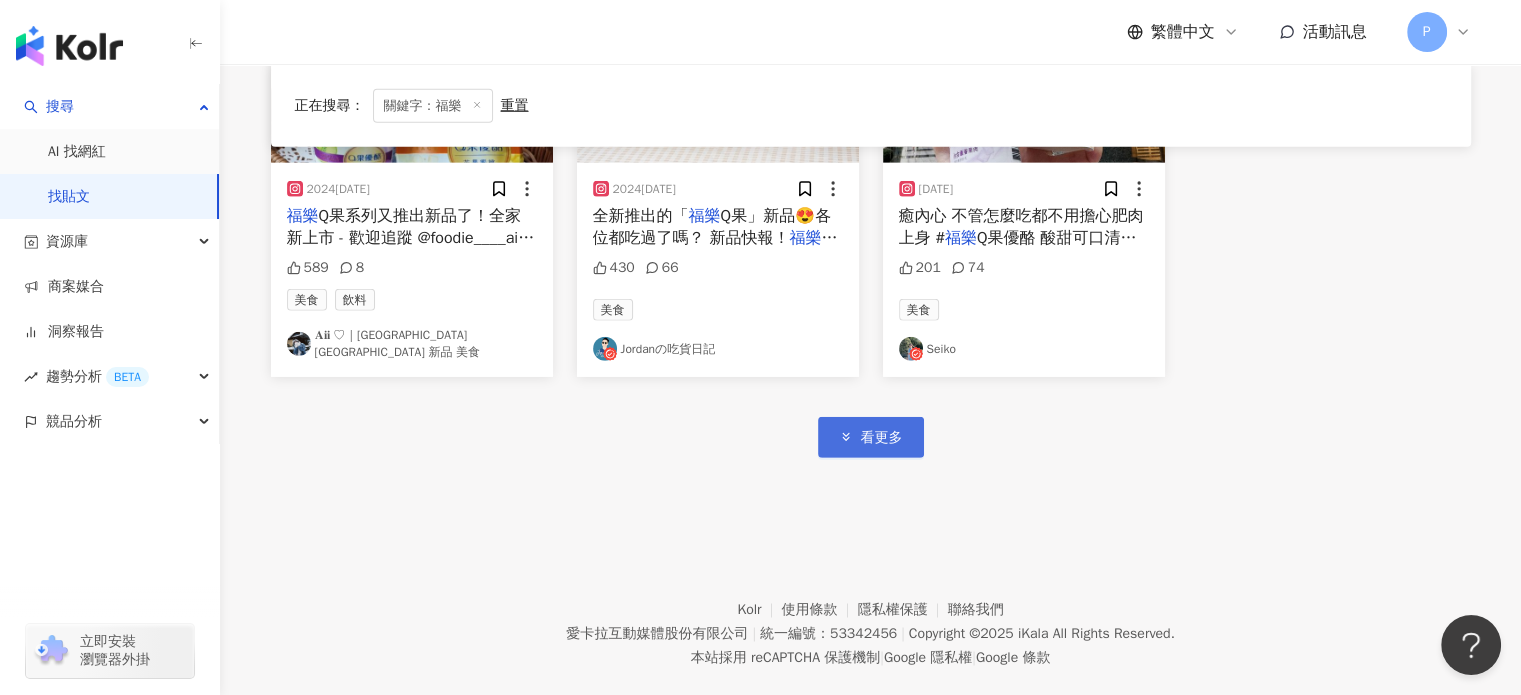 click on "看更多" at bounding box center [882, 438] 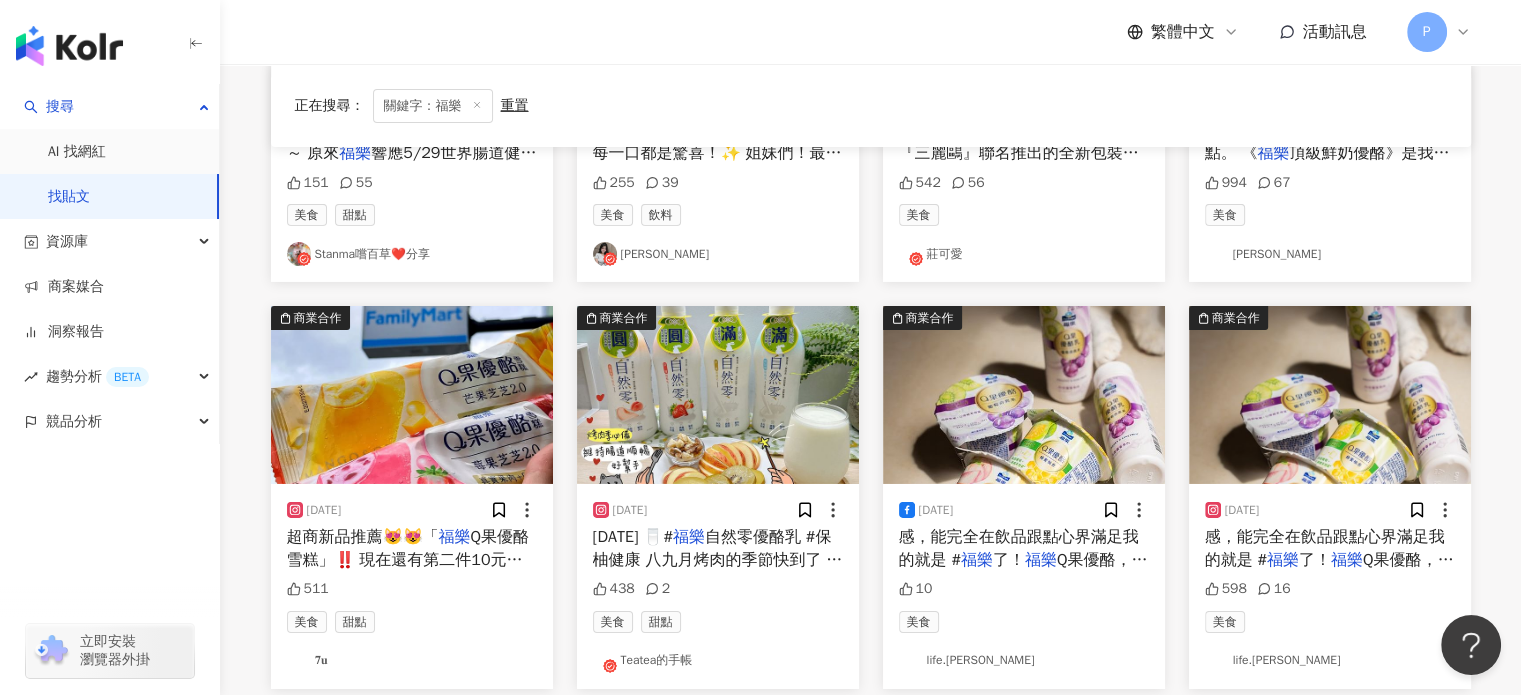 scroll, scrollTop: 6584, scrollLeft: 0, axis: vertical 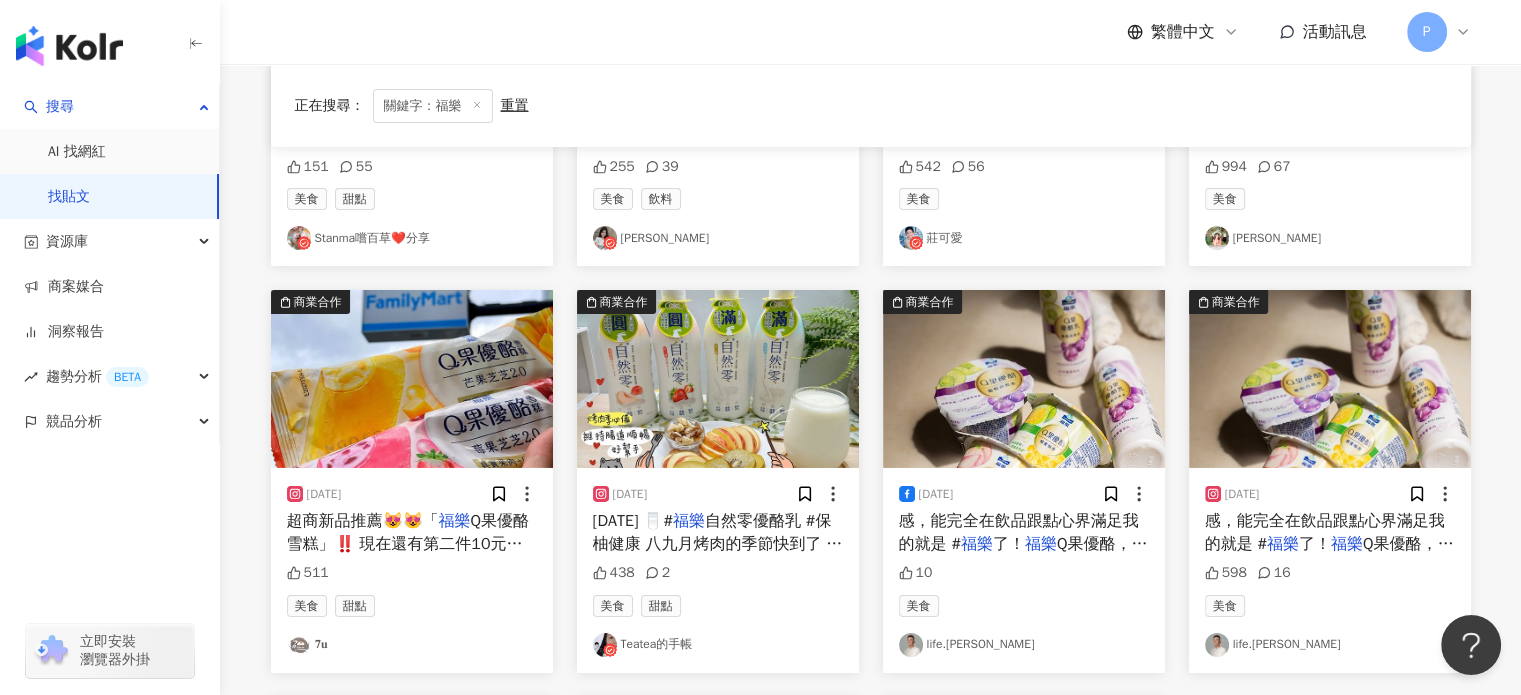 drag, startPoint x: 418, startPoint y: 503, endPoint x: 248, endPoint y: 507, distance: 170.04706 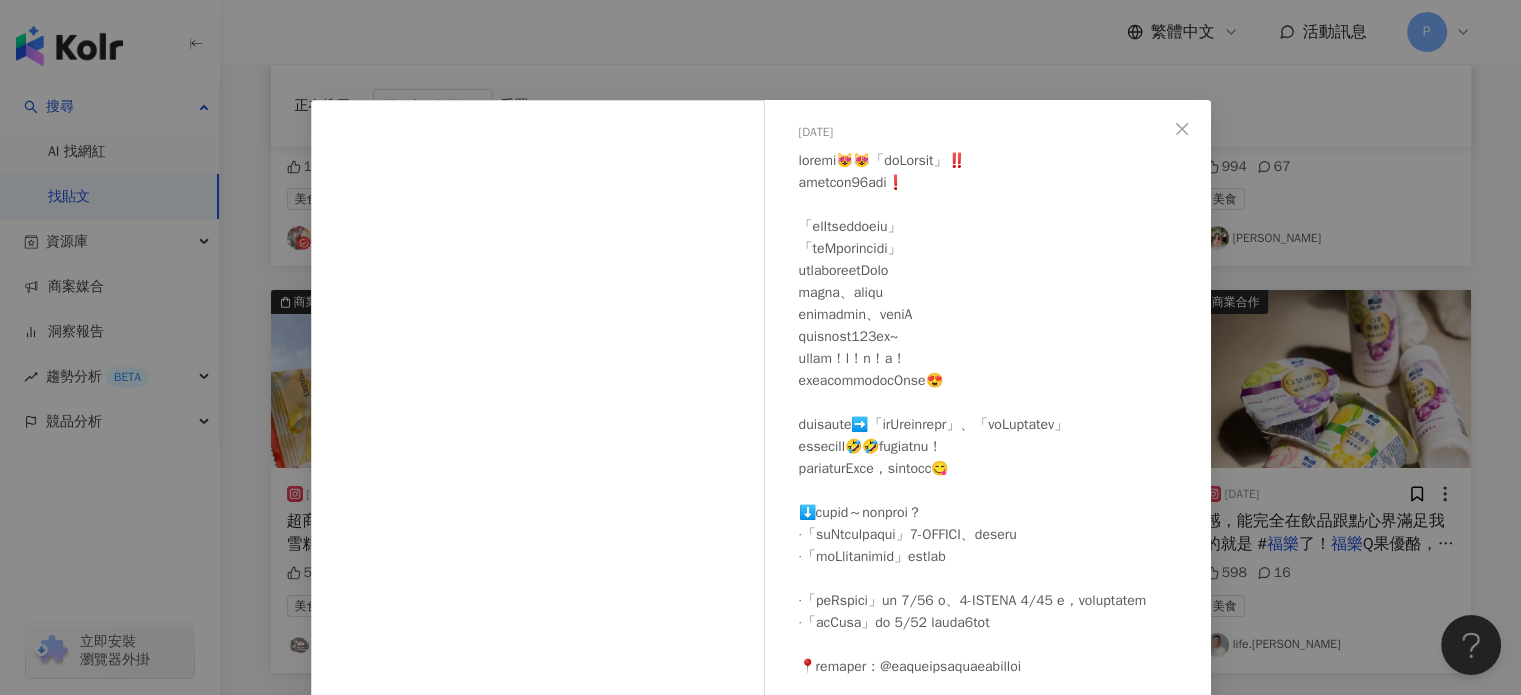 scroll, scrollTop: 123, scrollLeft: 0, axis: vertical 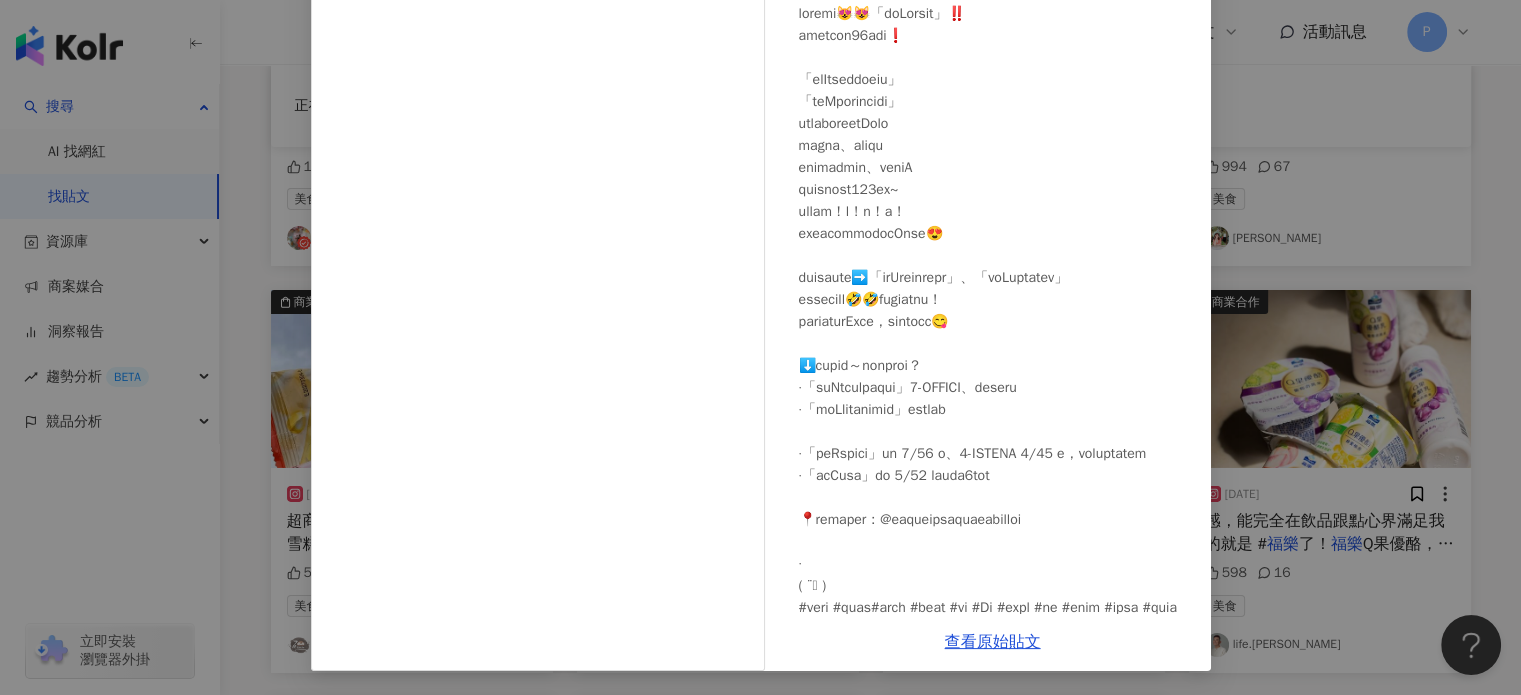 click on "𝟕𝐮  [DATE] 511 查看原始貼文" at bounding box center [760, 347] 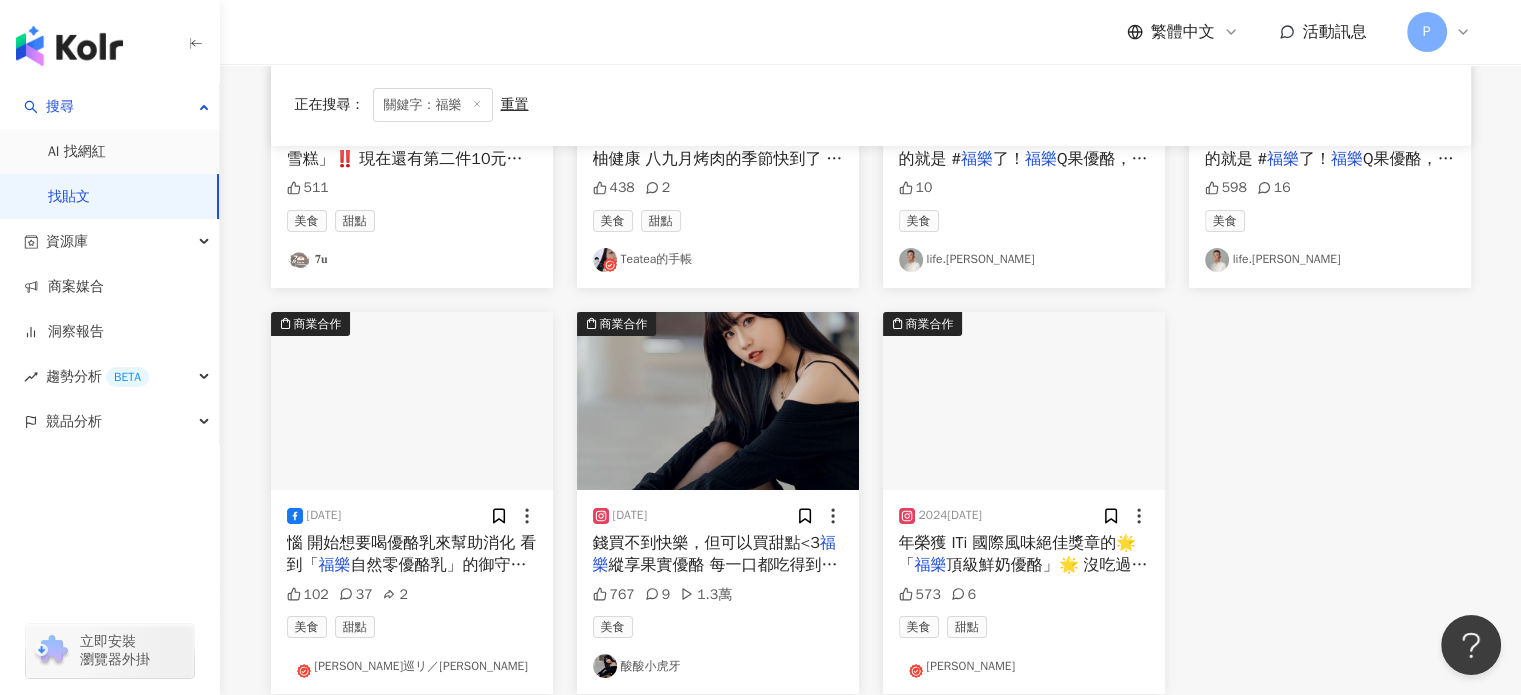 scroll, scrollTop: 7084, scrollLeft: 0, axis: vertical 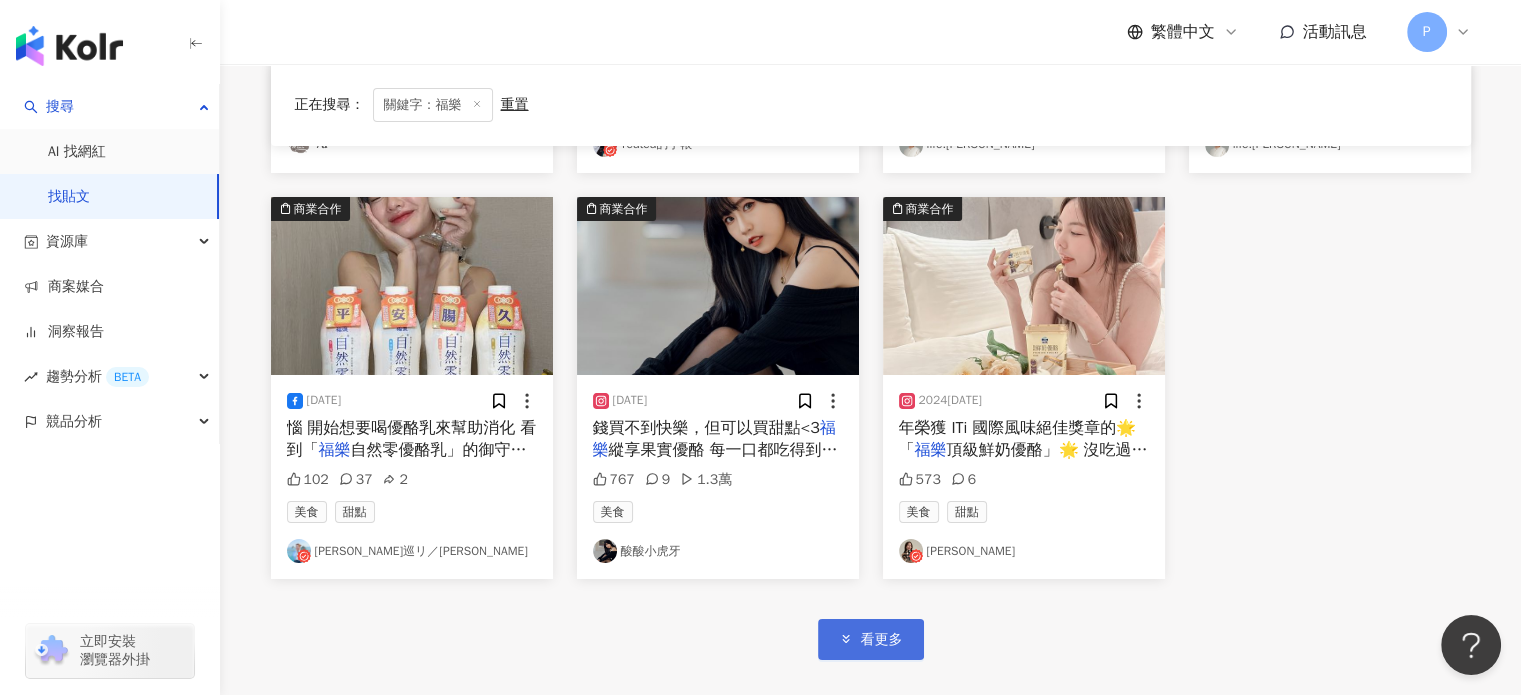 click on "看更多" at bounding box center (871, 639) 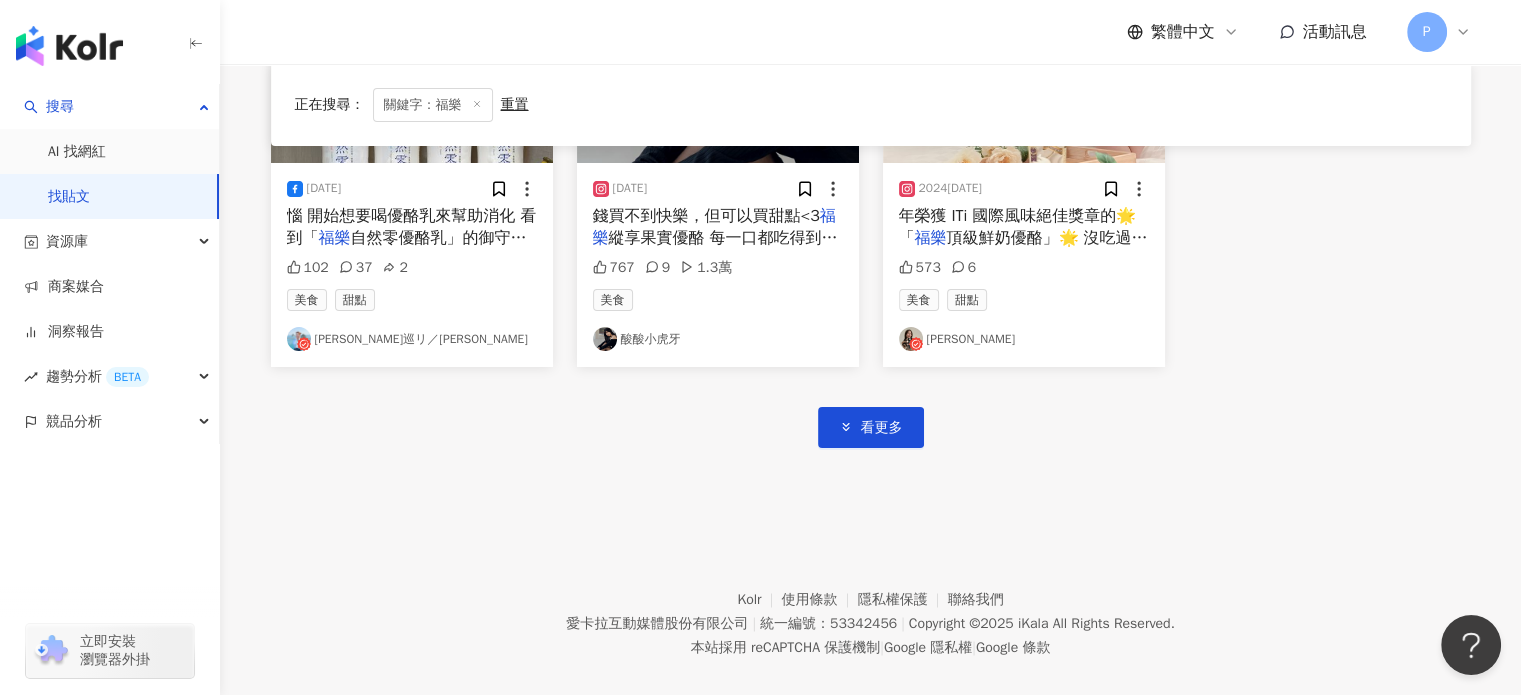 scroll, scrollTop: 7303, scrollLeft: 0, axis: vertical 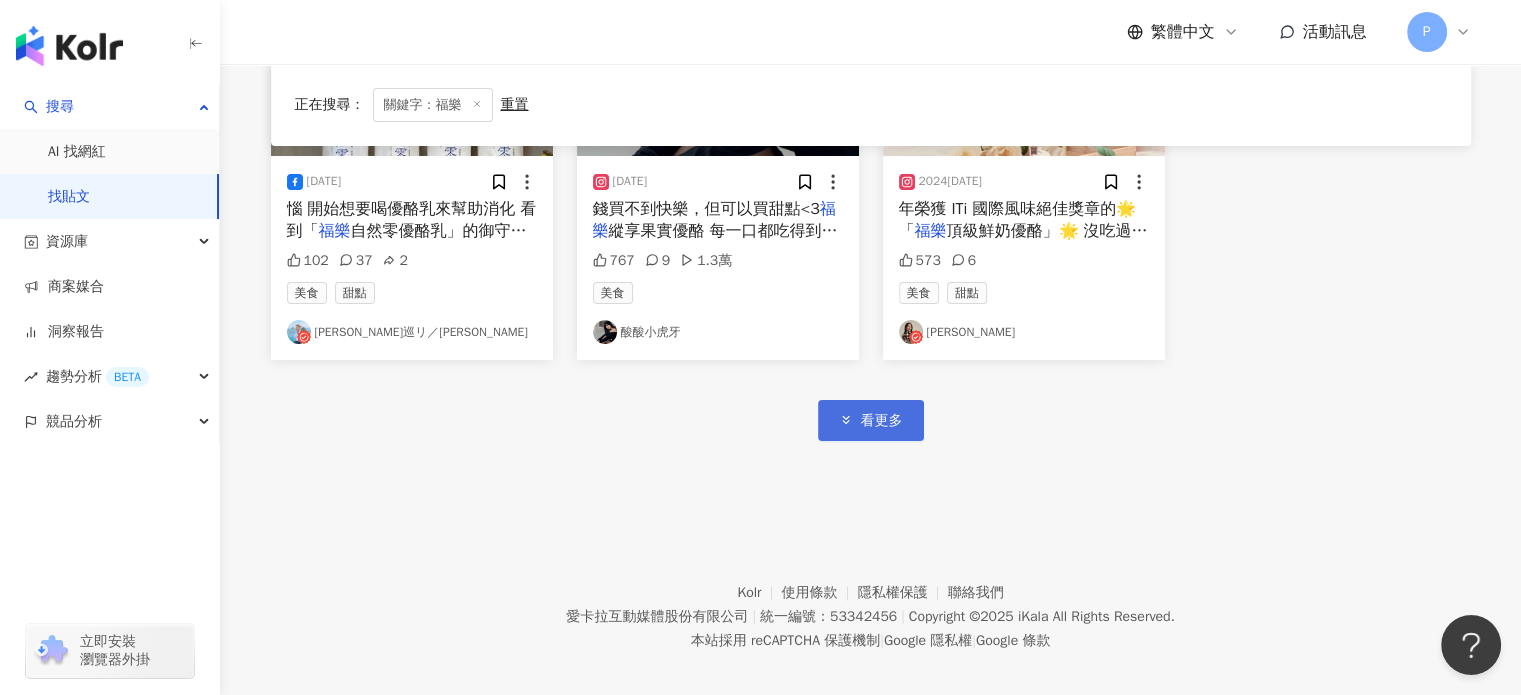 click on "看更多" at bounding box center [871, 420] 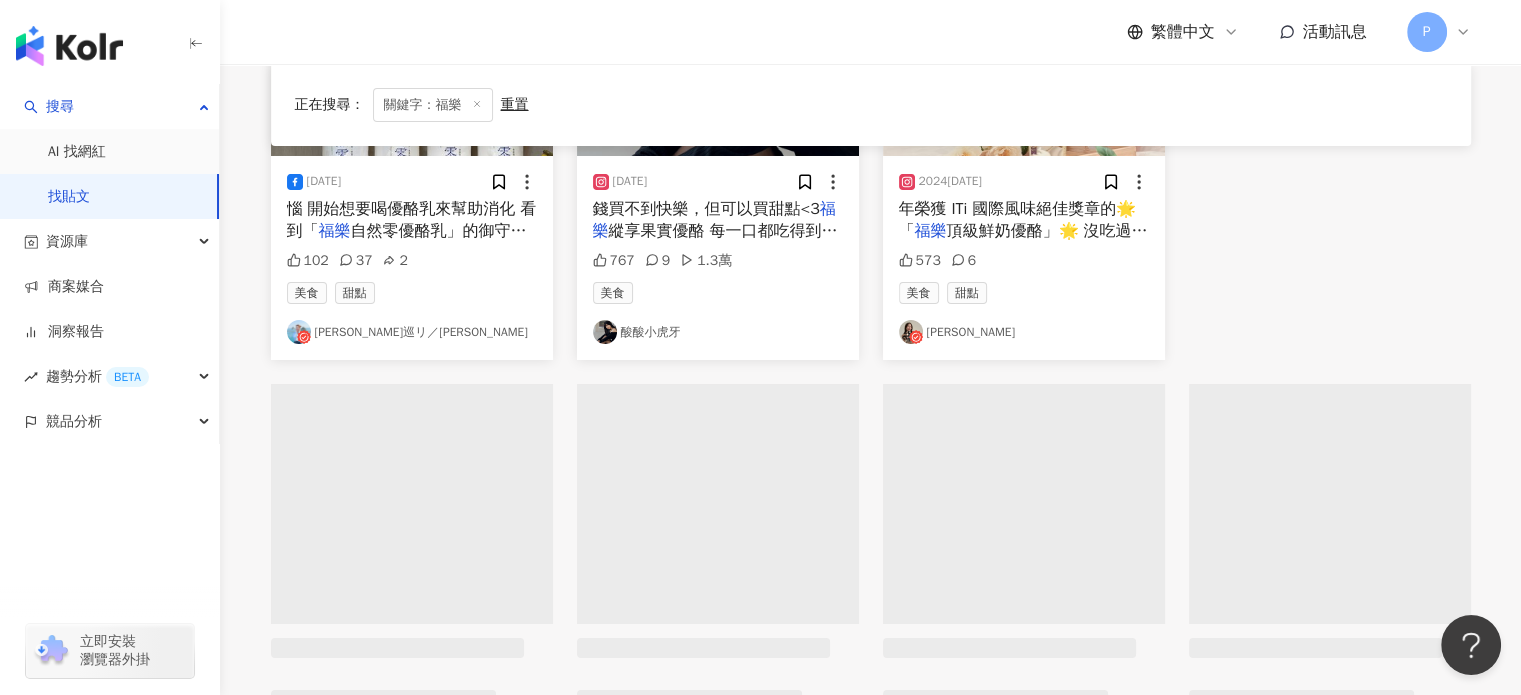 click at bounding box center [718, 504] 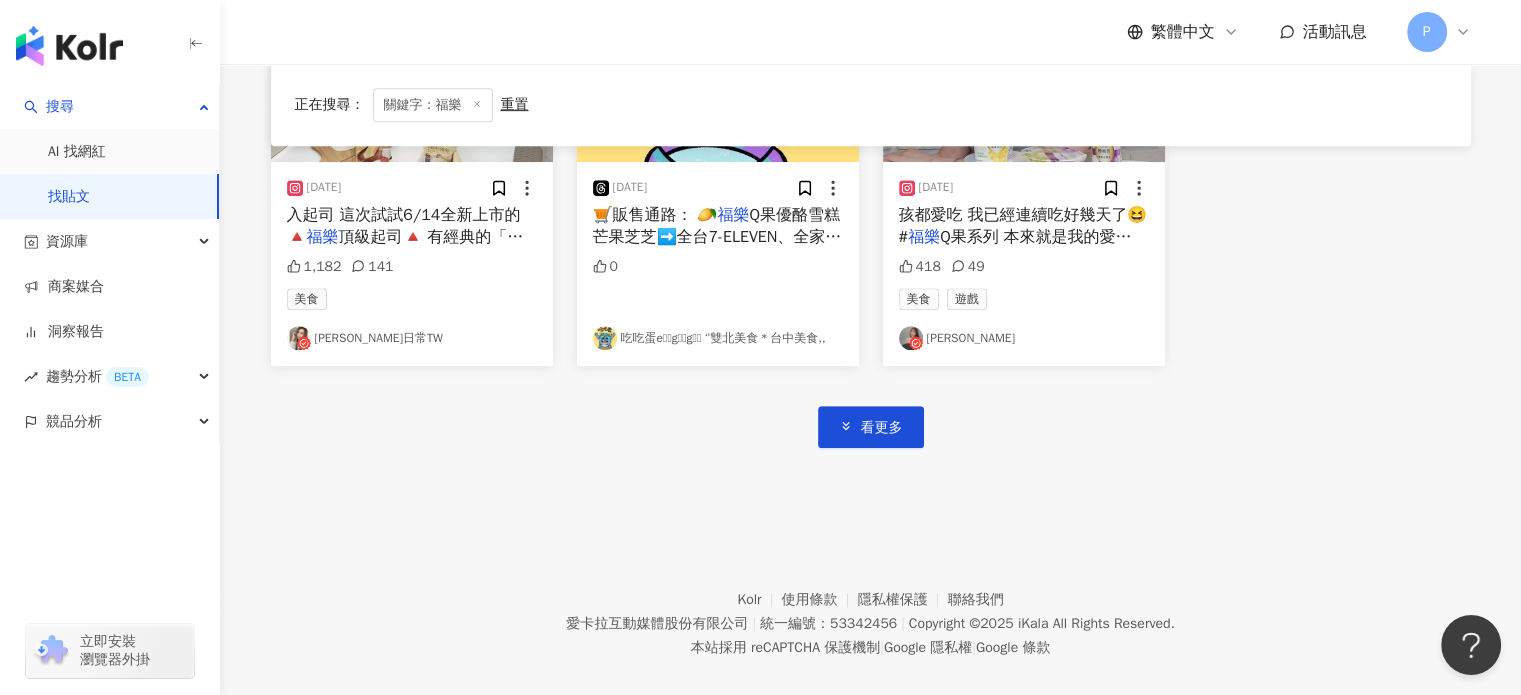 scroll, scrollTop: 8520, scrollLeft: 0, axis: vertical 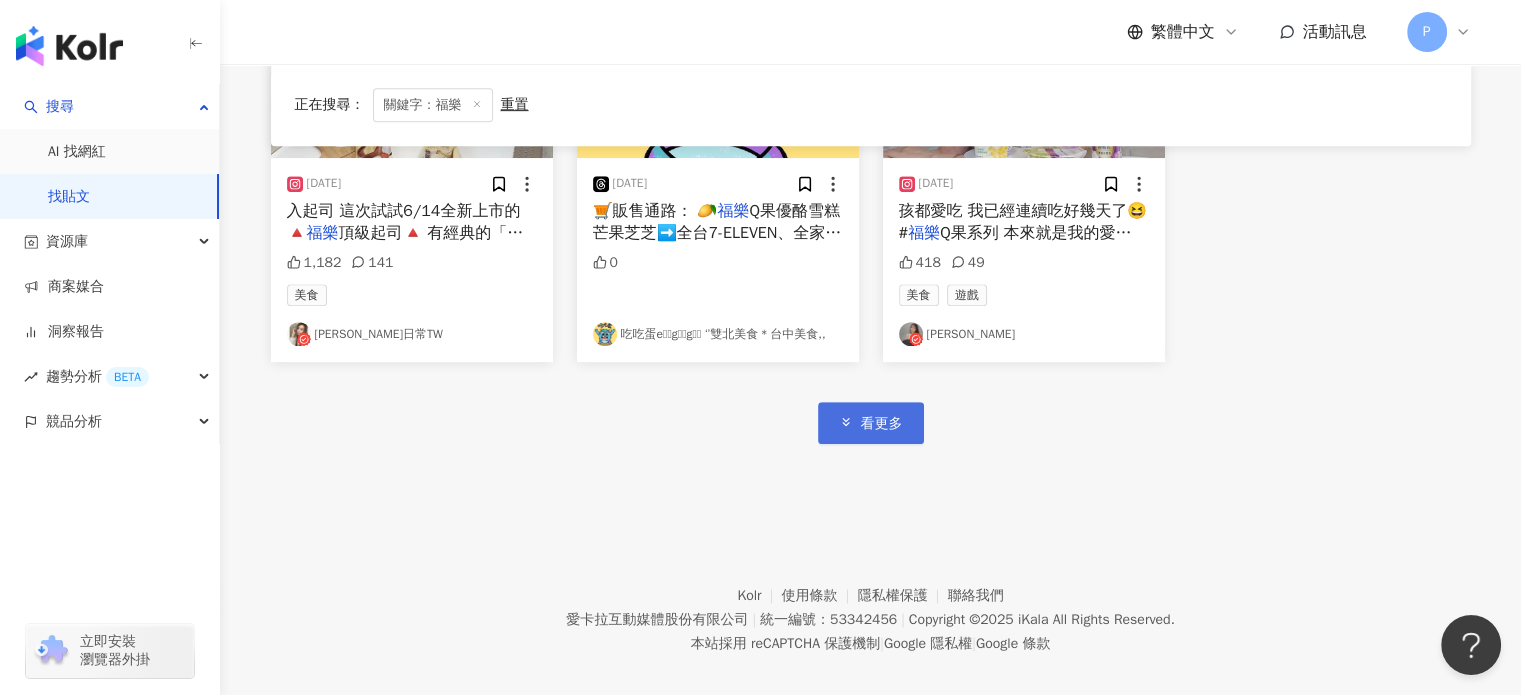 click on "看更多" at bounding box center (882, 424) 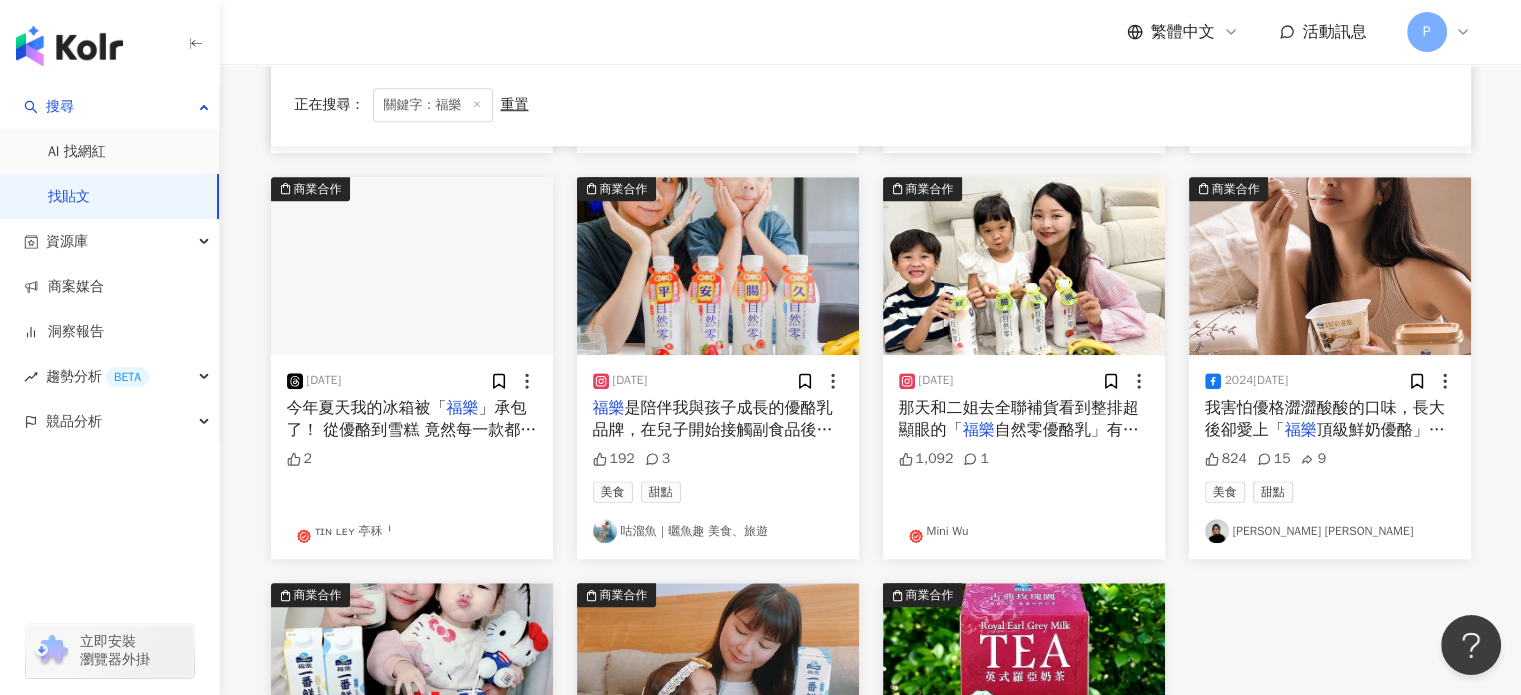 scroll, scrollTop: 9620, scrollLeft: 0, axis: vertical 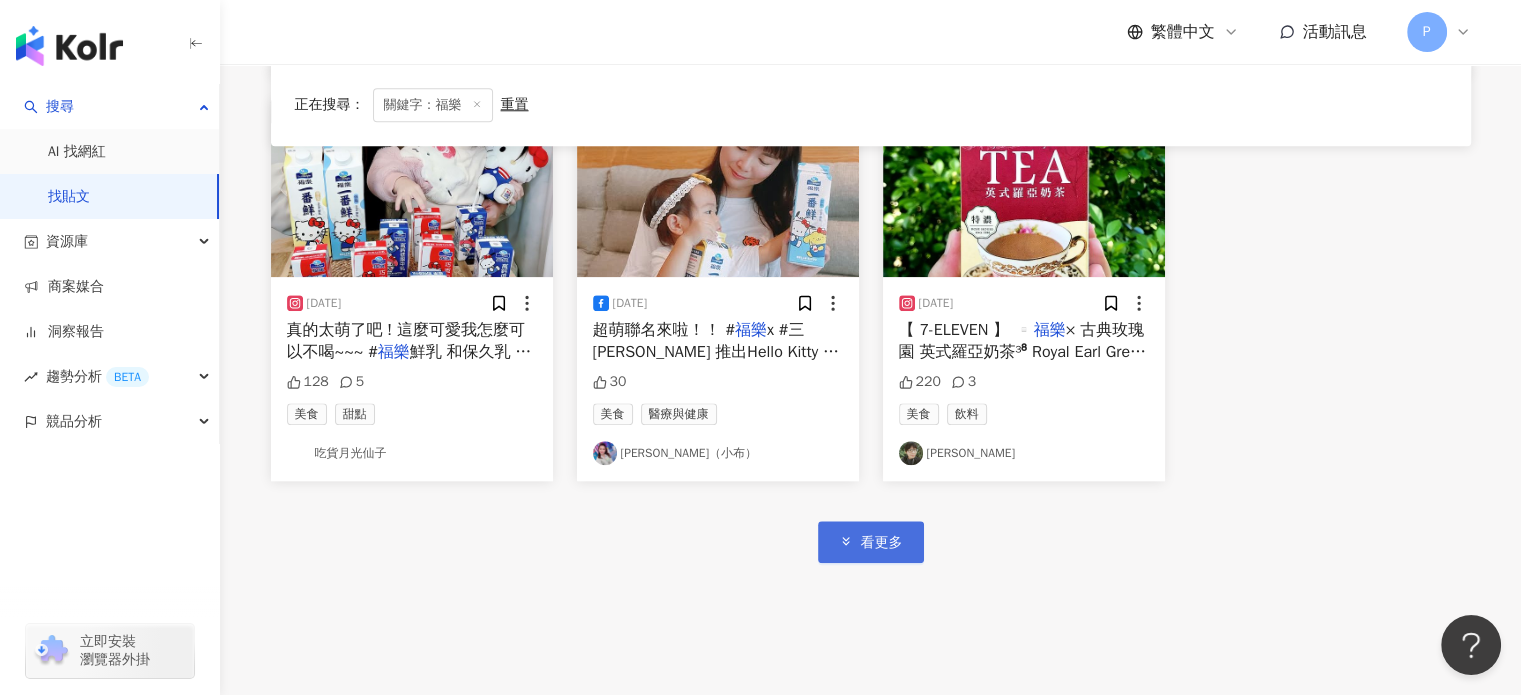 click on "看更多" at bounding box center (882, 543) 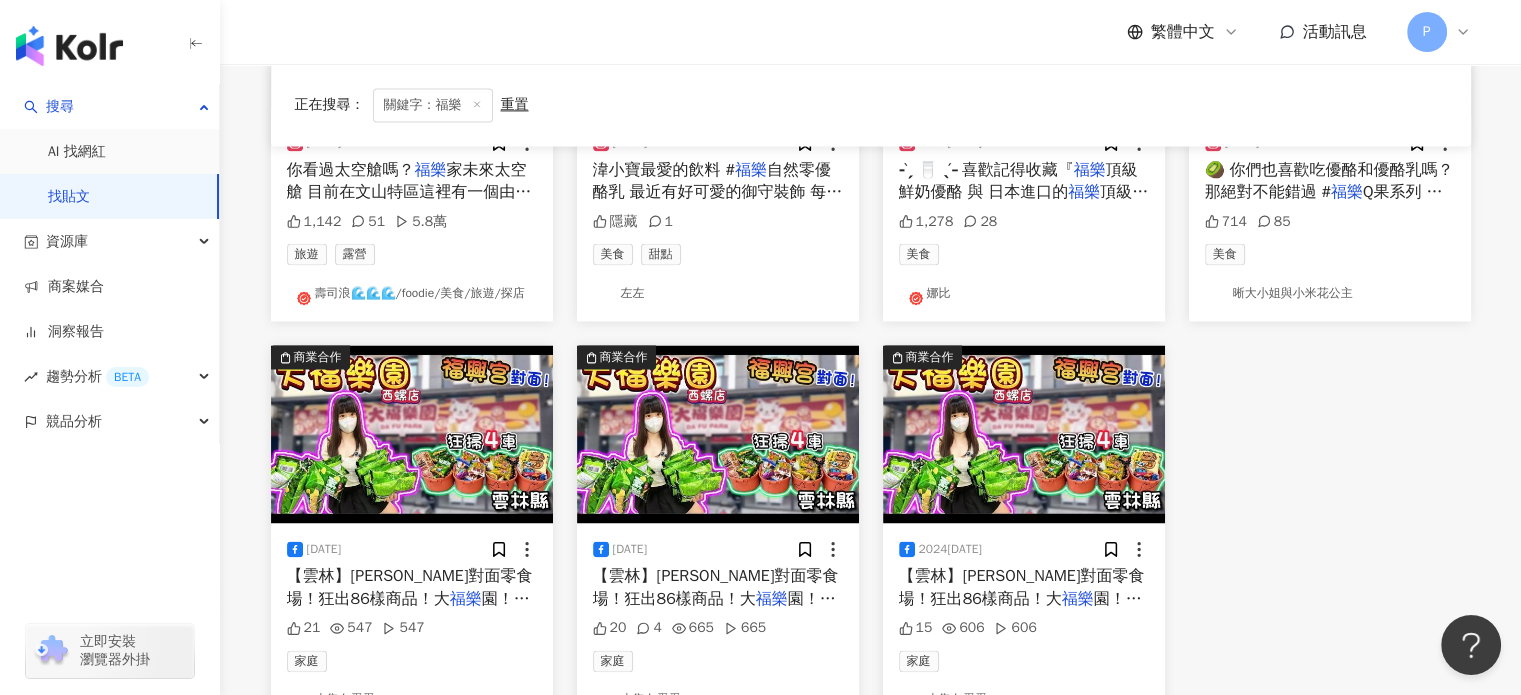 scroll, scrollTop: 10820, scrollLeft: 0, axis: vertical 